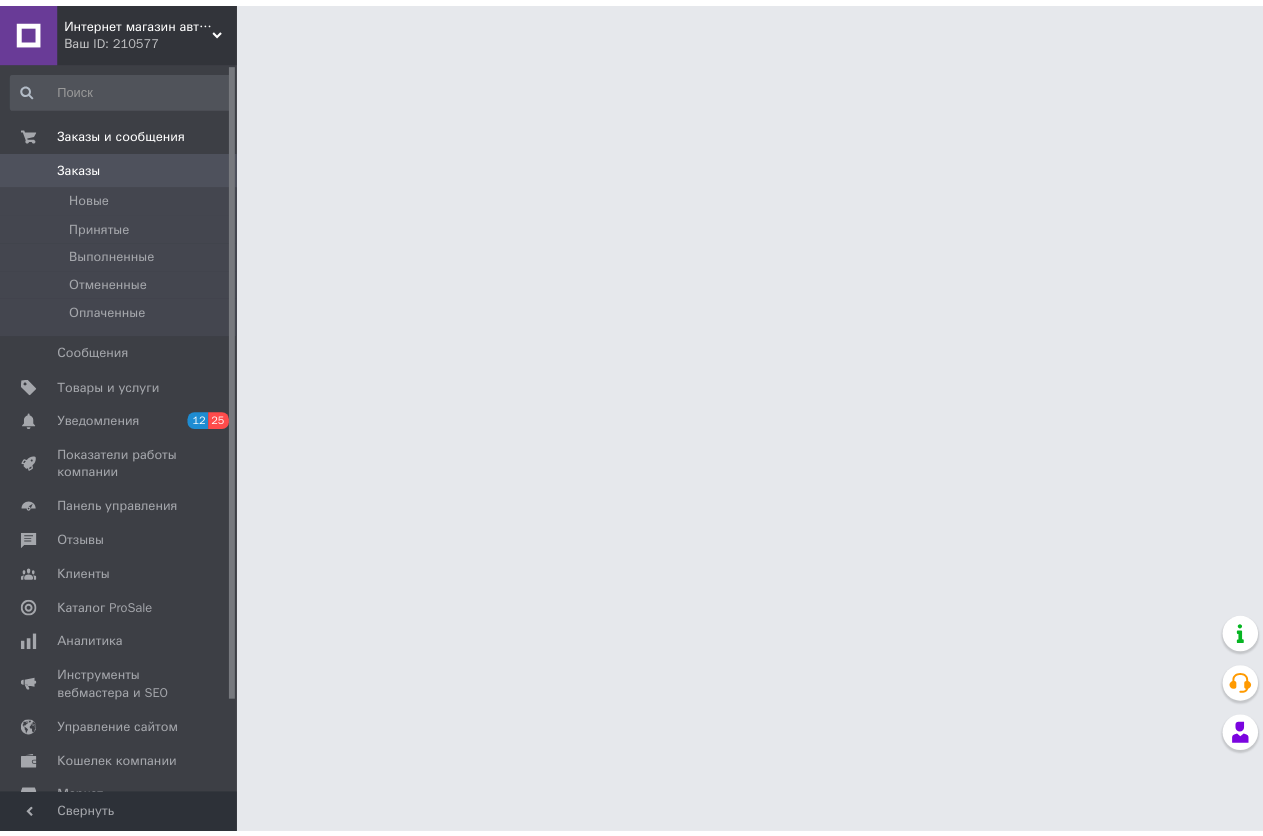 scroll, scrollTop: 0, scrollLeft: 0, axis: both 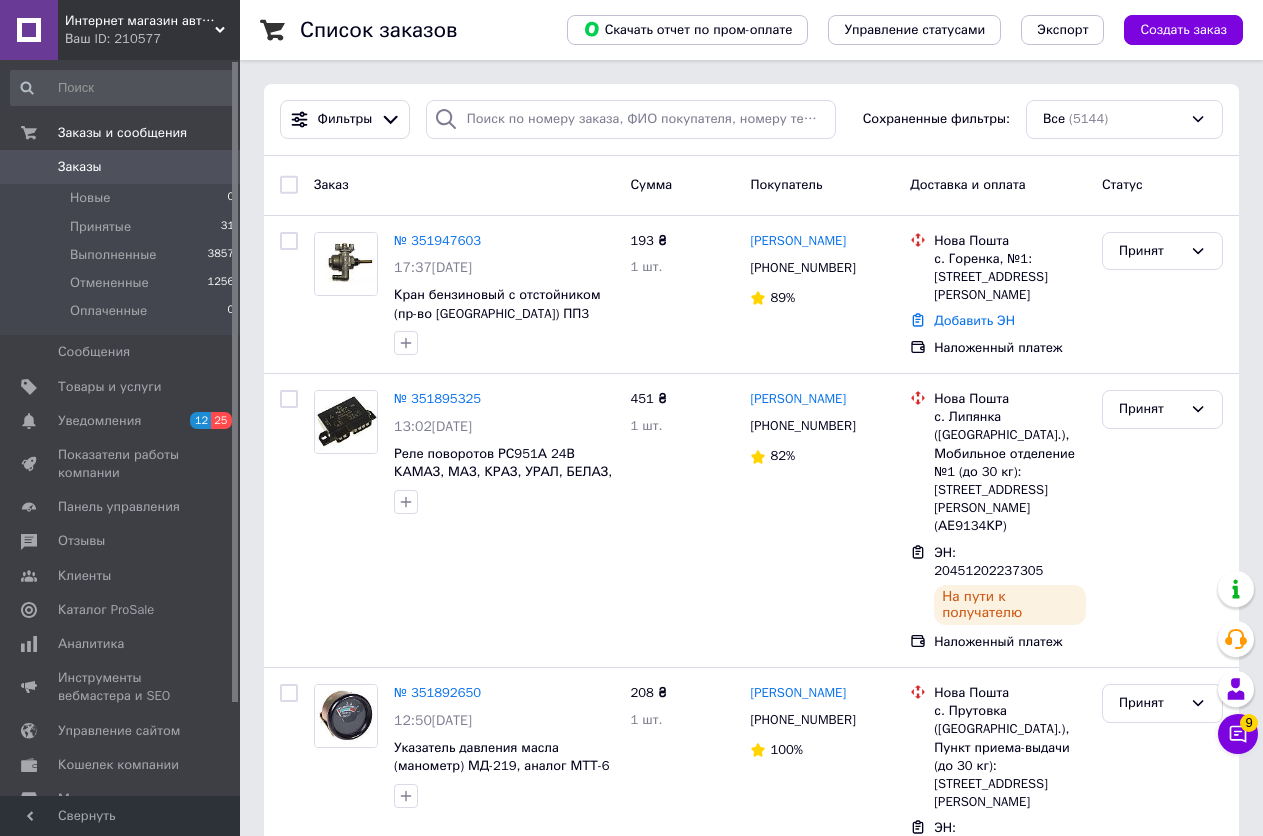 click on "Интернет магазин автозапчастей "АЛМАЗ АВТОТЕХ"" at bounding box center (140, 21) 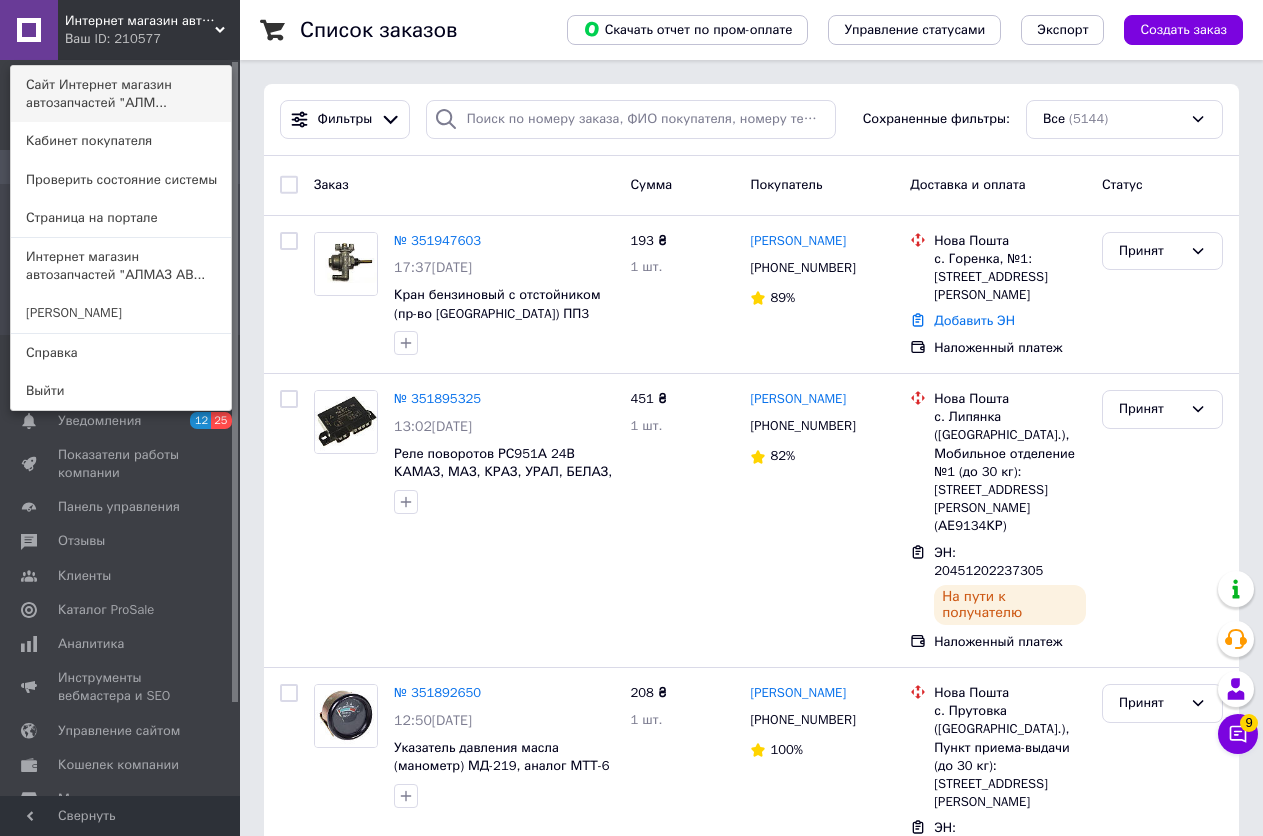 click on "Сайт Интернет магазин автозапчастей "АЛМ..." at bounding box center (121, 94) 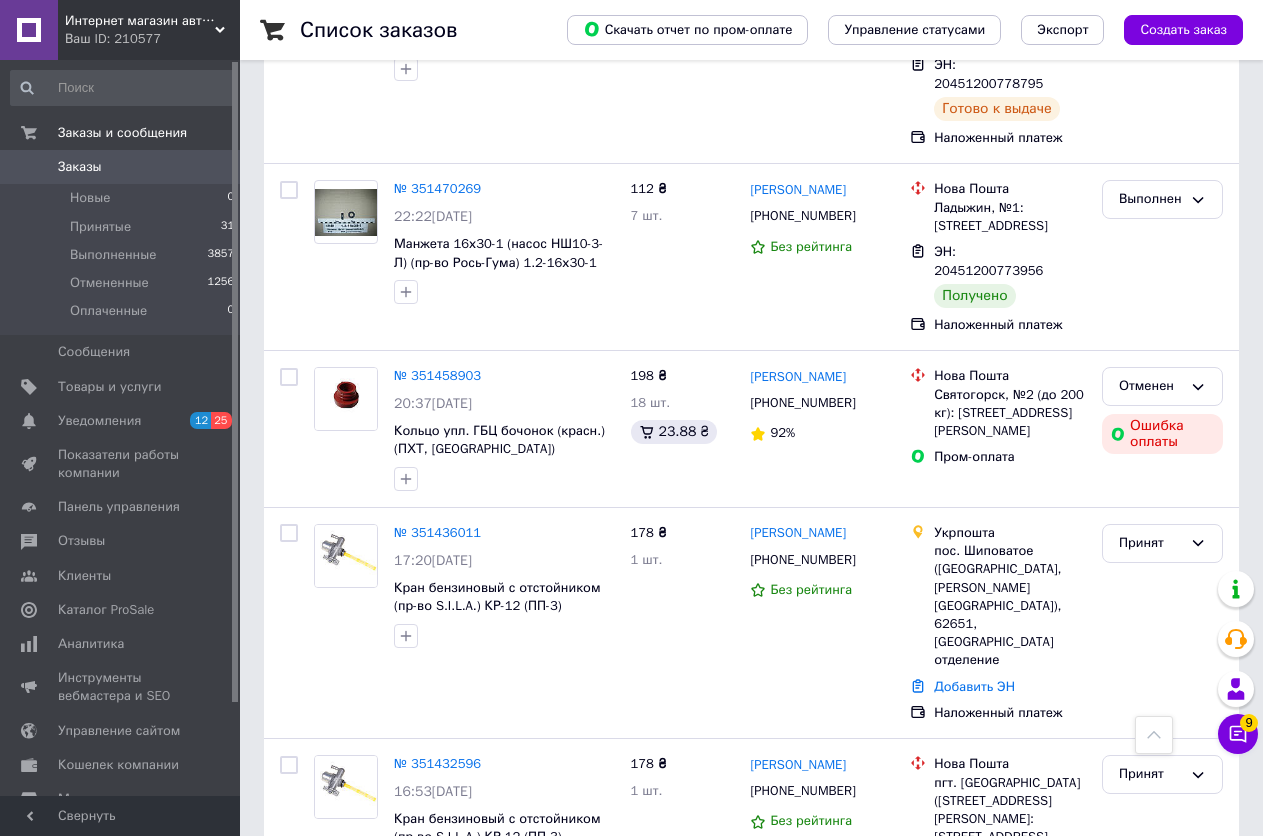 scroll, scrollTop: 1900, scrollLeft: 0, axis: vertical 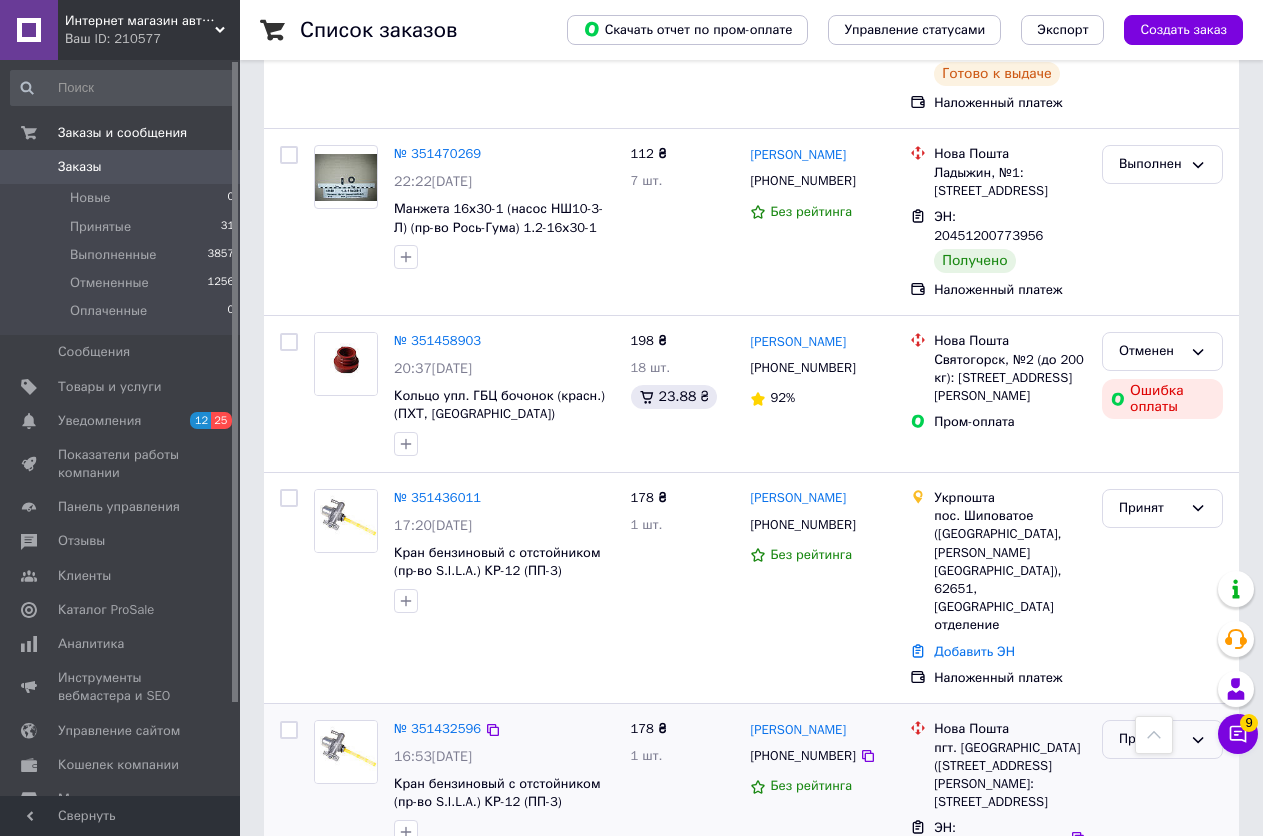 click on "Принят" at bounding box center [1162, 739] 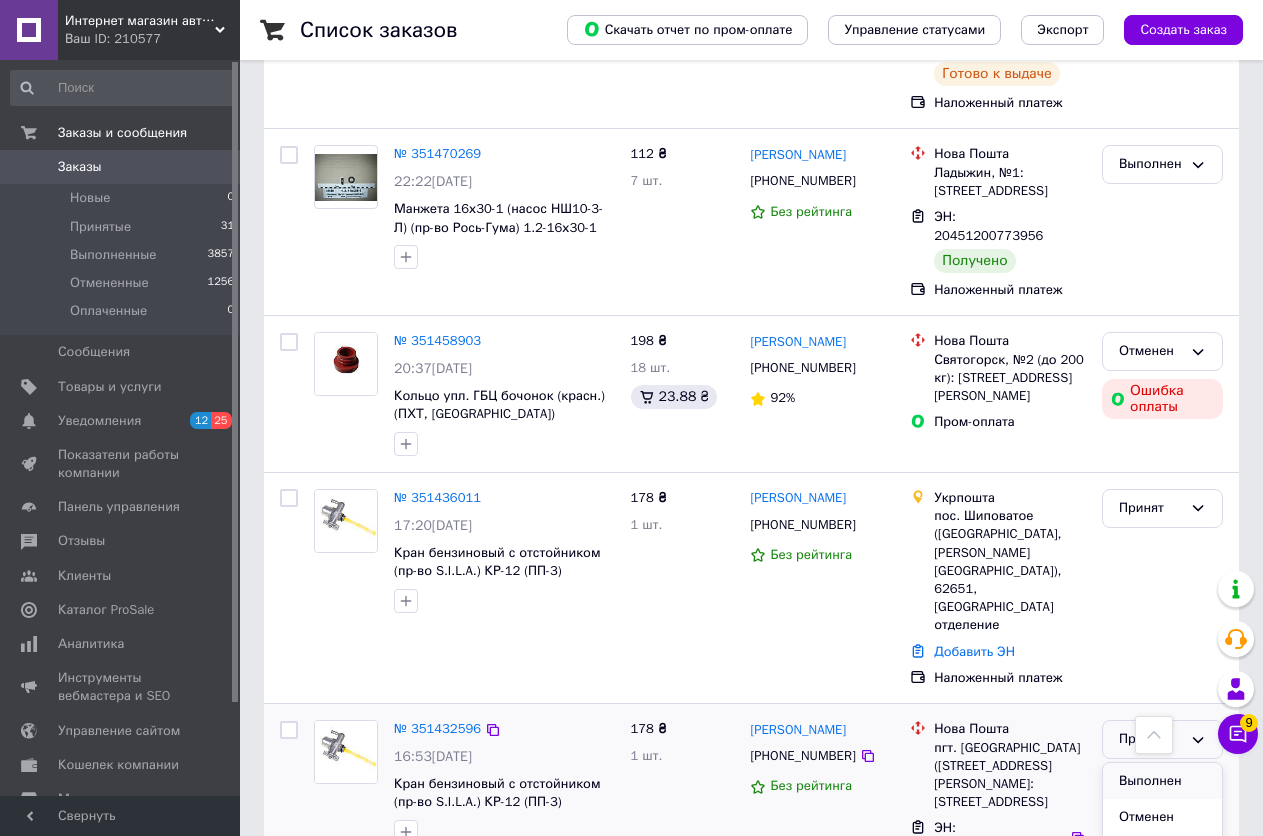 click on "Выполнен" at bounding box center [1162, 781] 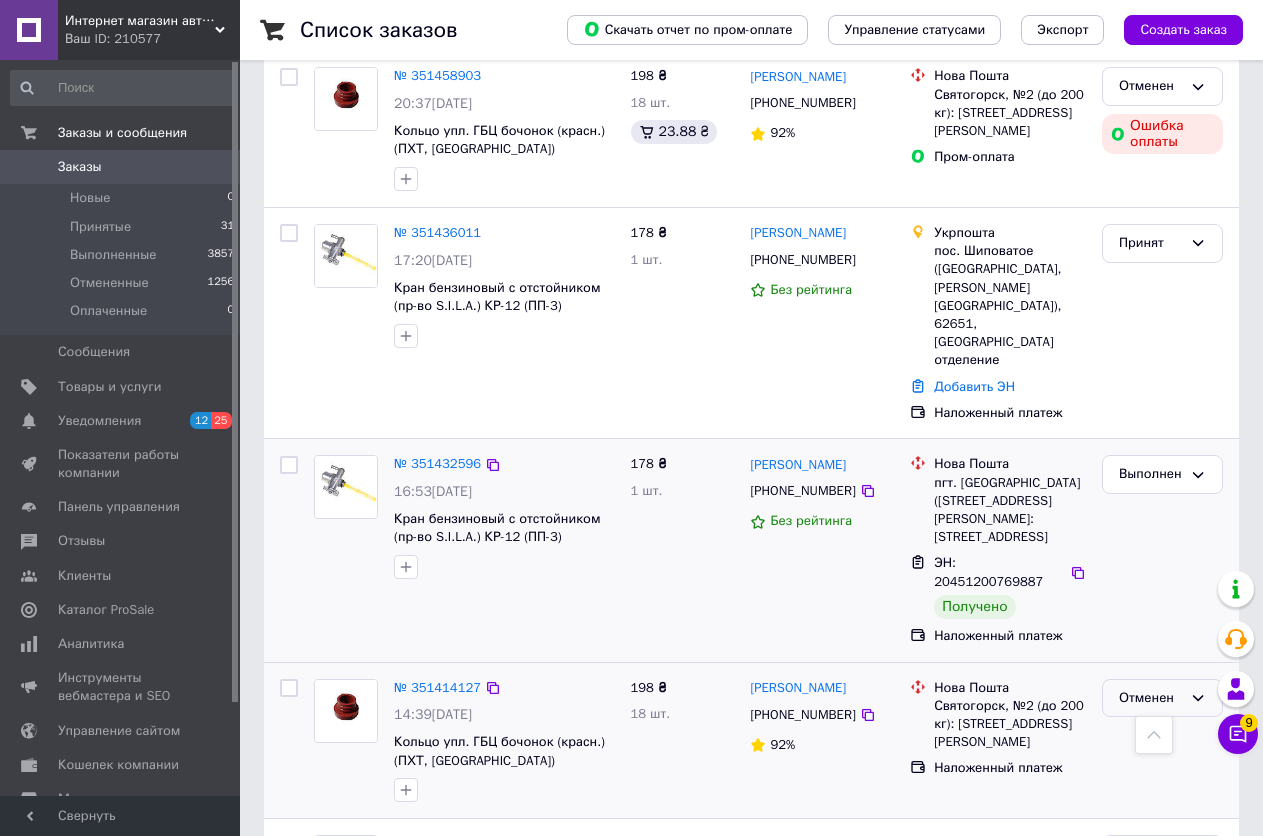 scroll, scrollTop: 2200, scrollLeft: 0, axis: vertical 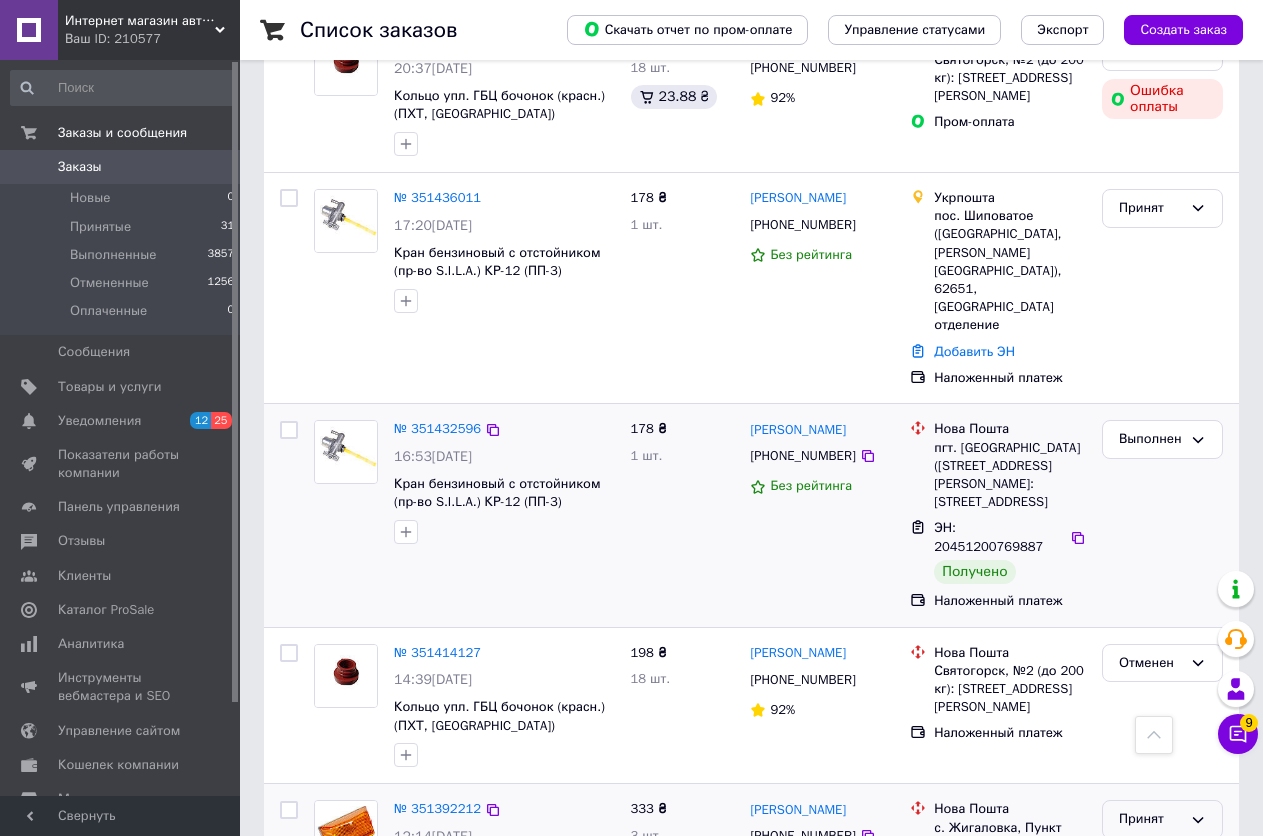click on "Принят" at bounding box center (1150, 819) 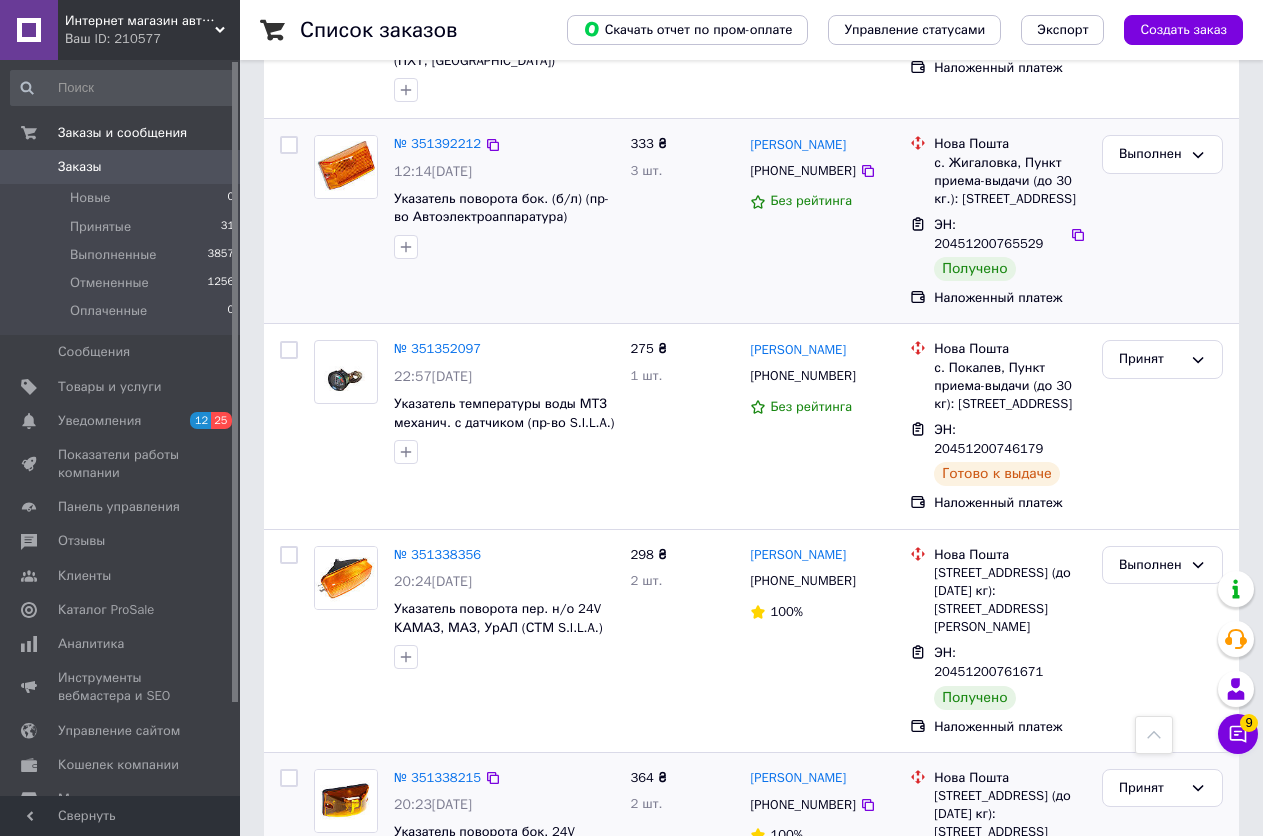 scroll, scrollTop: 2900, scrollLeft: 0, axis: vertical 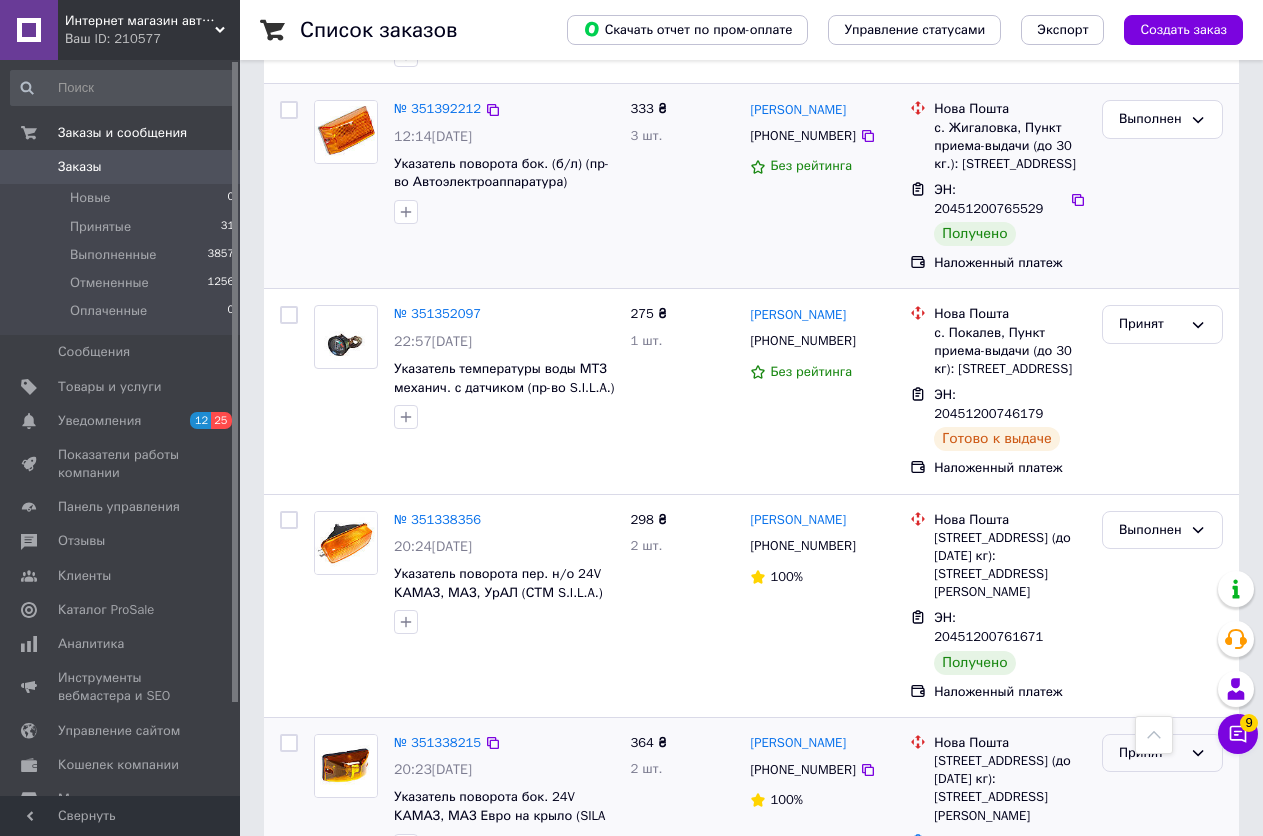 click on "Принят" at bounding box center [1150, 753] 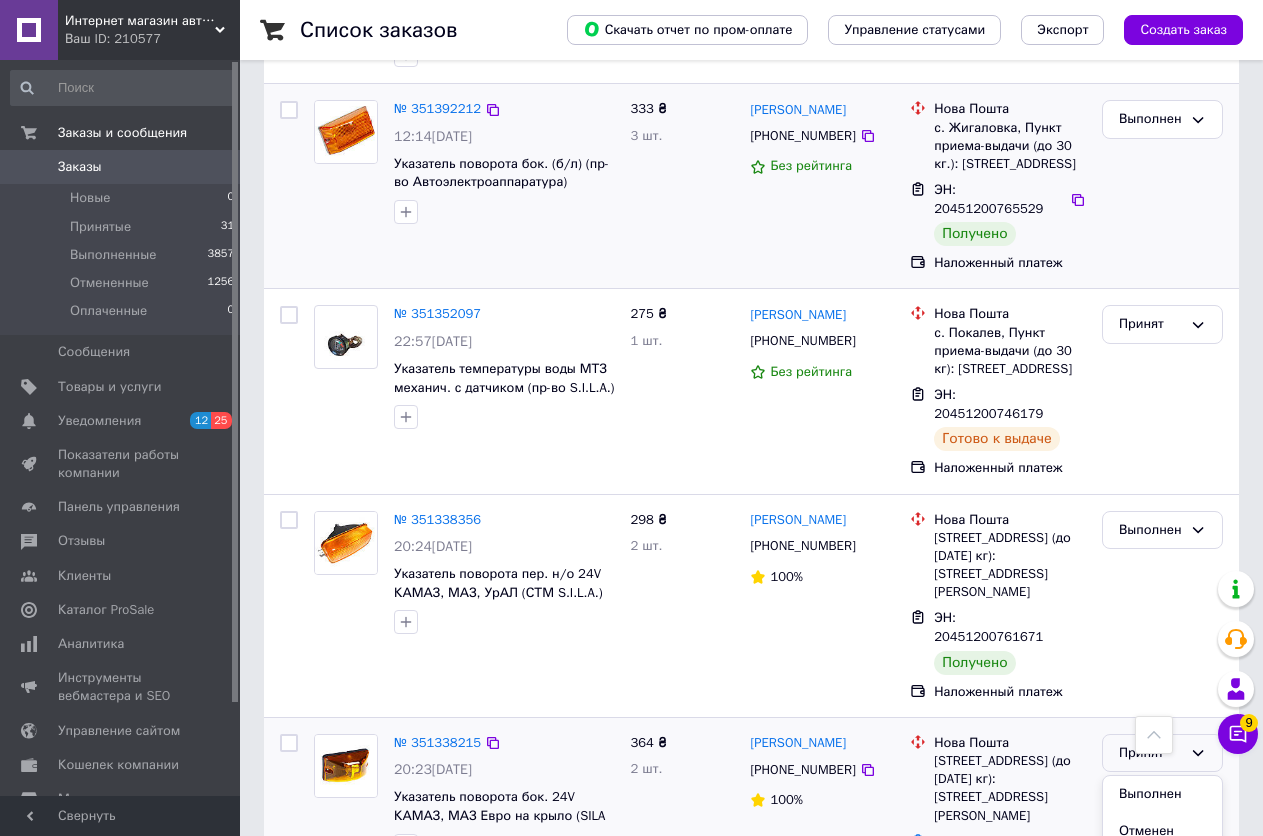 click on "Выполнен" at bounding box center (1162, 794) 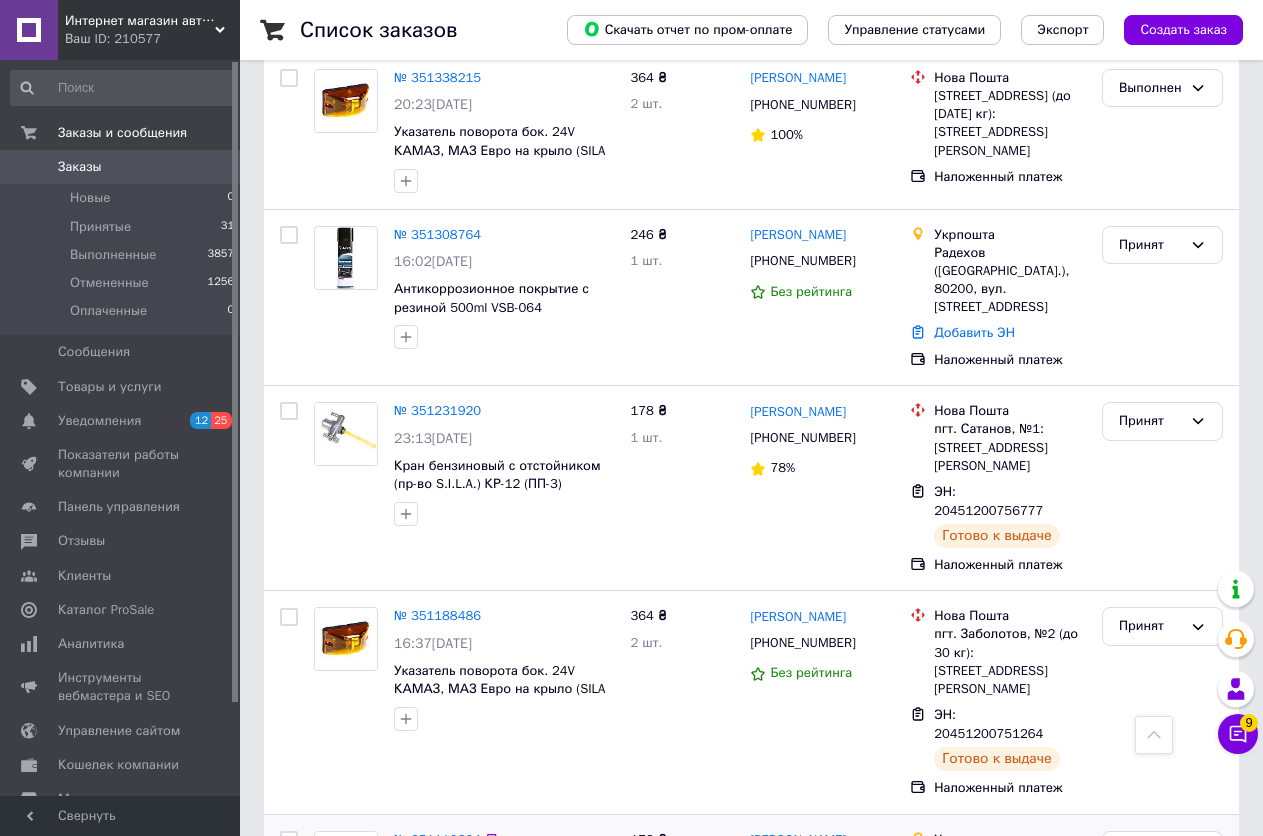 scroll, scrollTop: 3600, scrollLeft: 0, axis: vertical 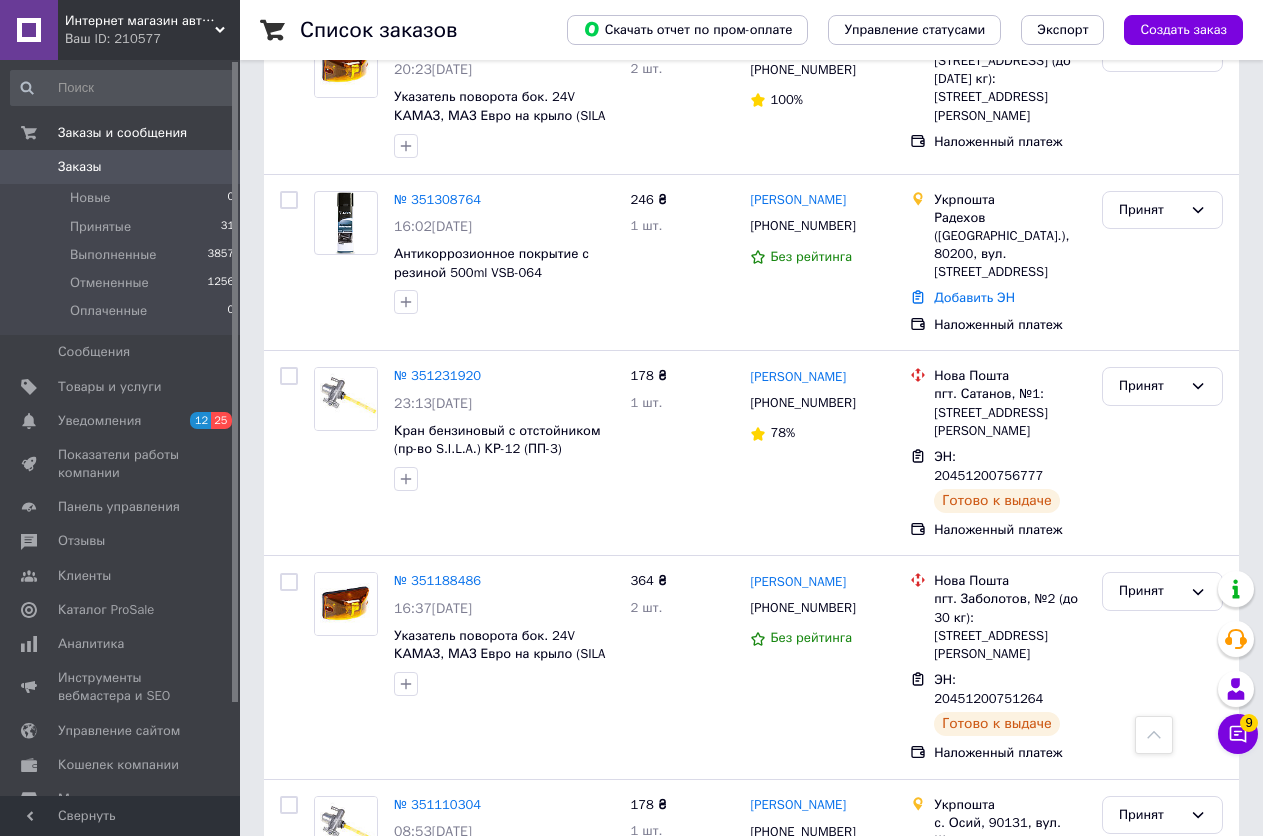 click on "Принят" at bounding box center (1162, 971) 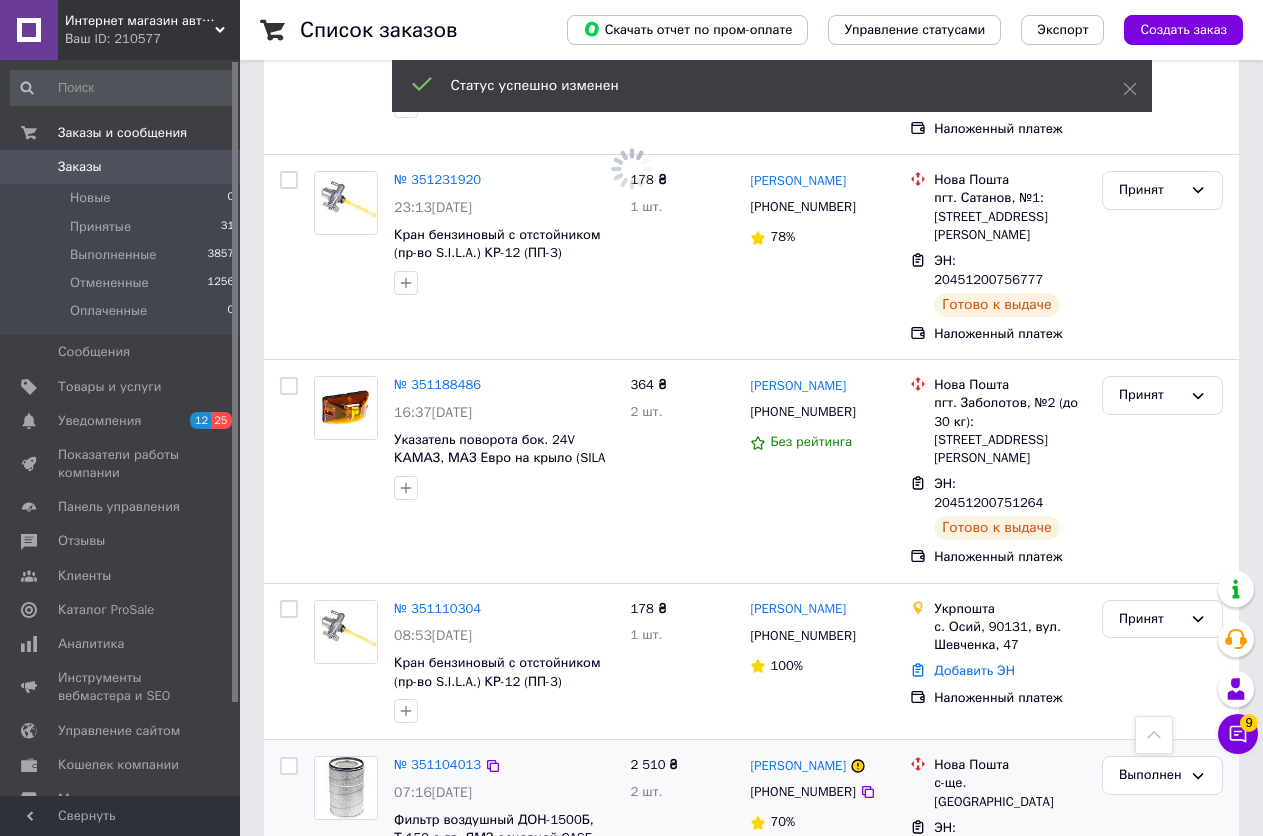 scroll, scrollTop: 3800, scrollLeft: 0, axis: vertical 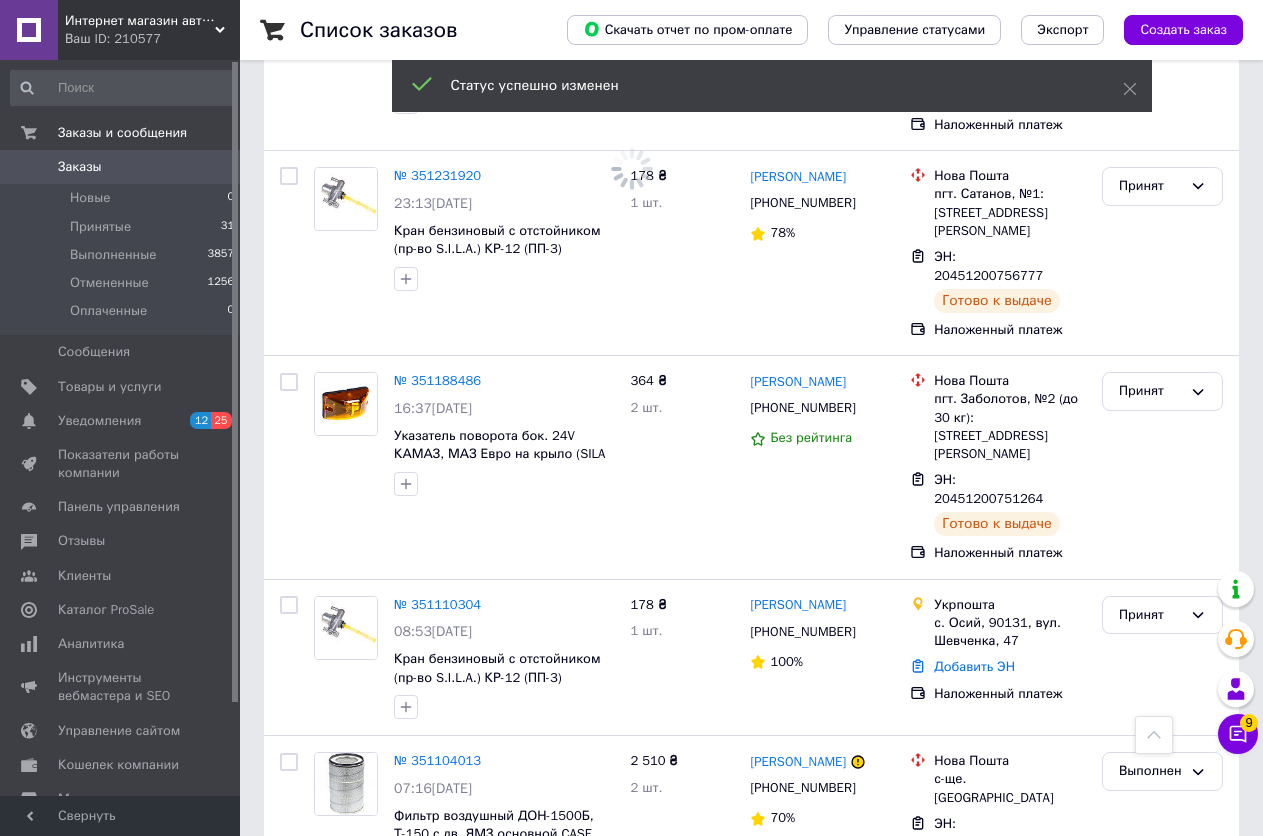 click on "Принят" at bounding box center (1150, 995) 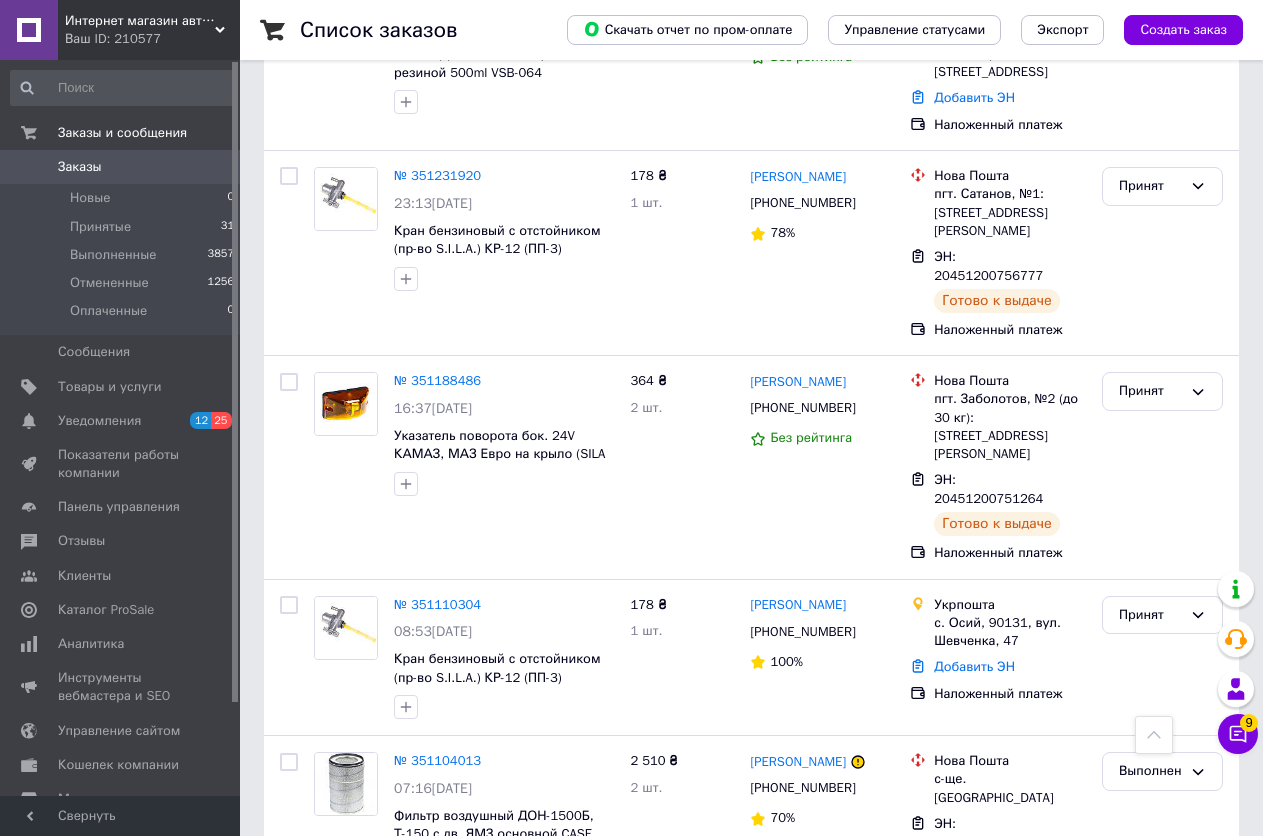 click on "Выполнен" at bounding box center [1162, 1037] 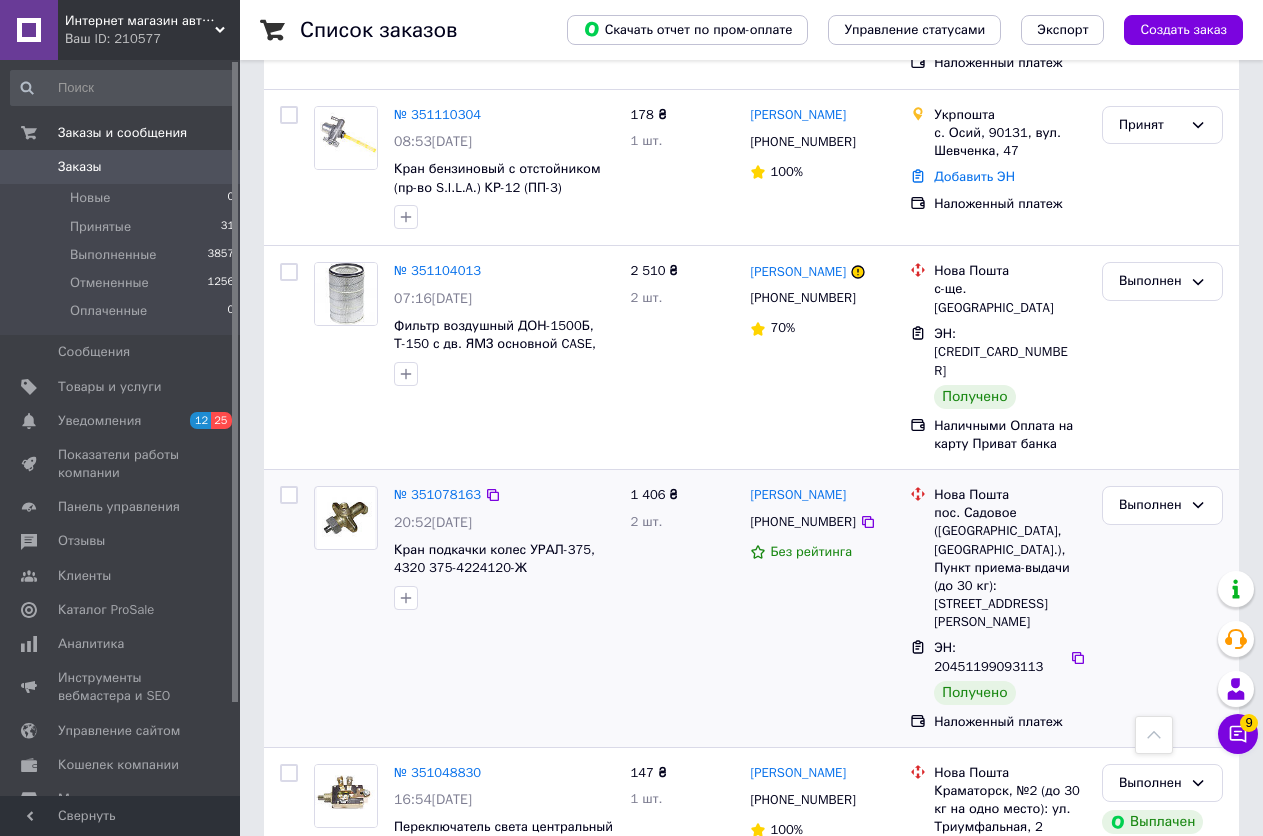 scroll, scrollTop: 4300, scrollLeft: 0, axis: vertical 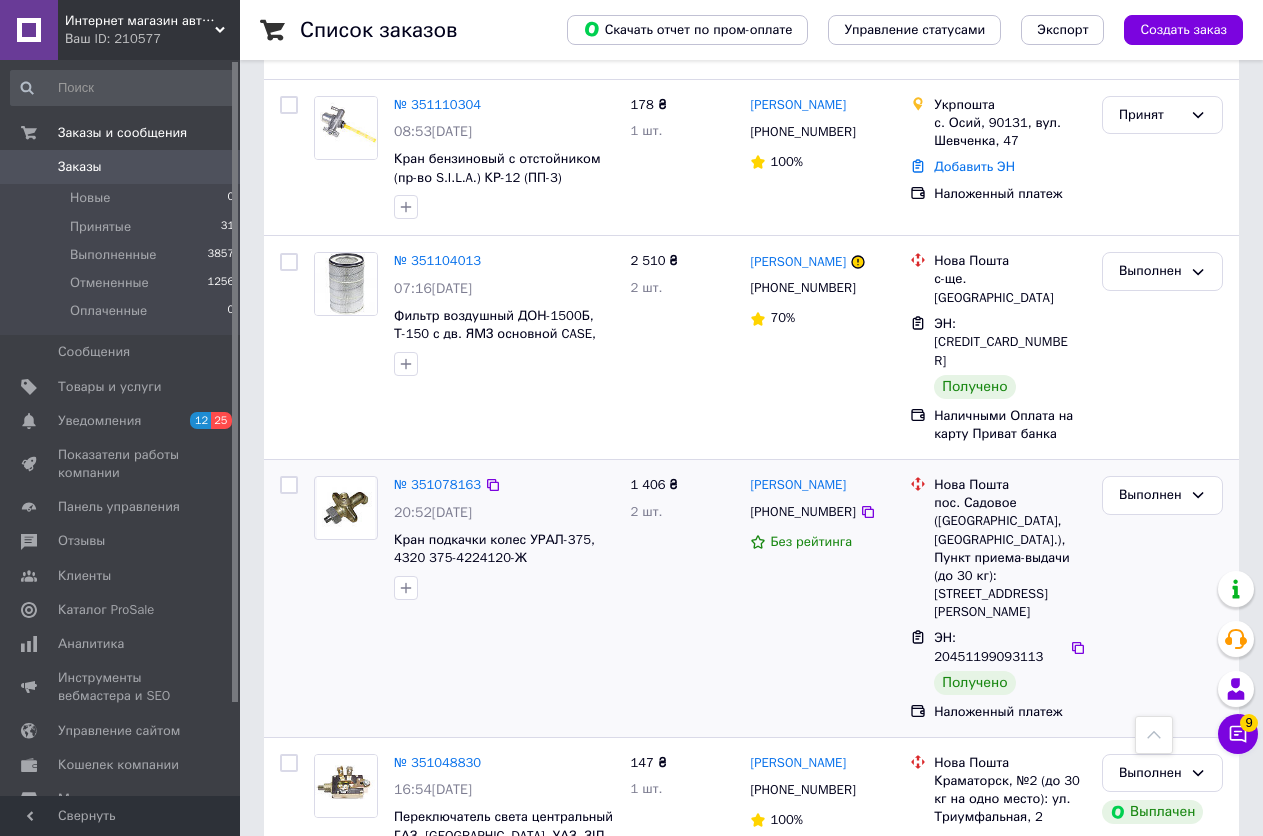 click on "Принят" at bounding box center [1150, 1219] 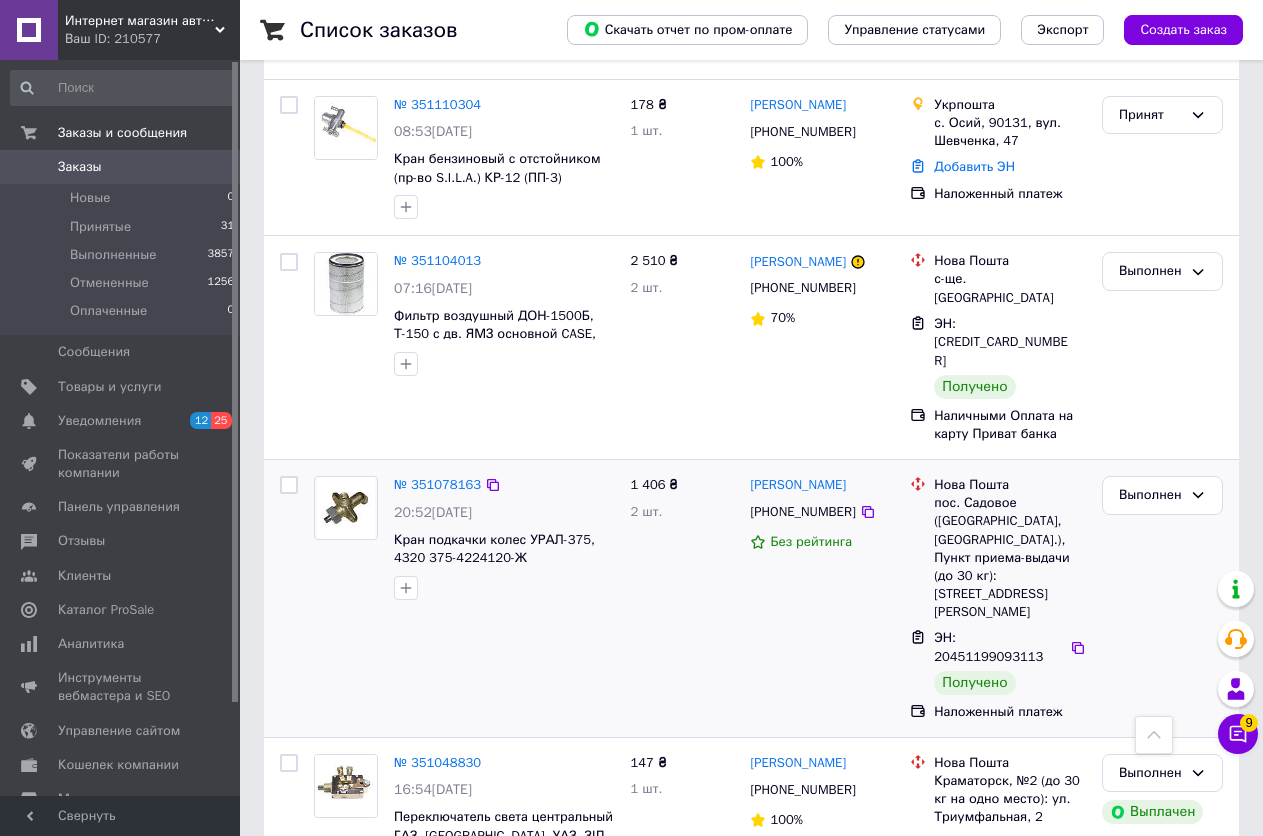 click on "Выполнен" at bounding box center (1162, 1261) 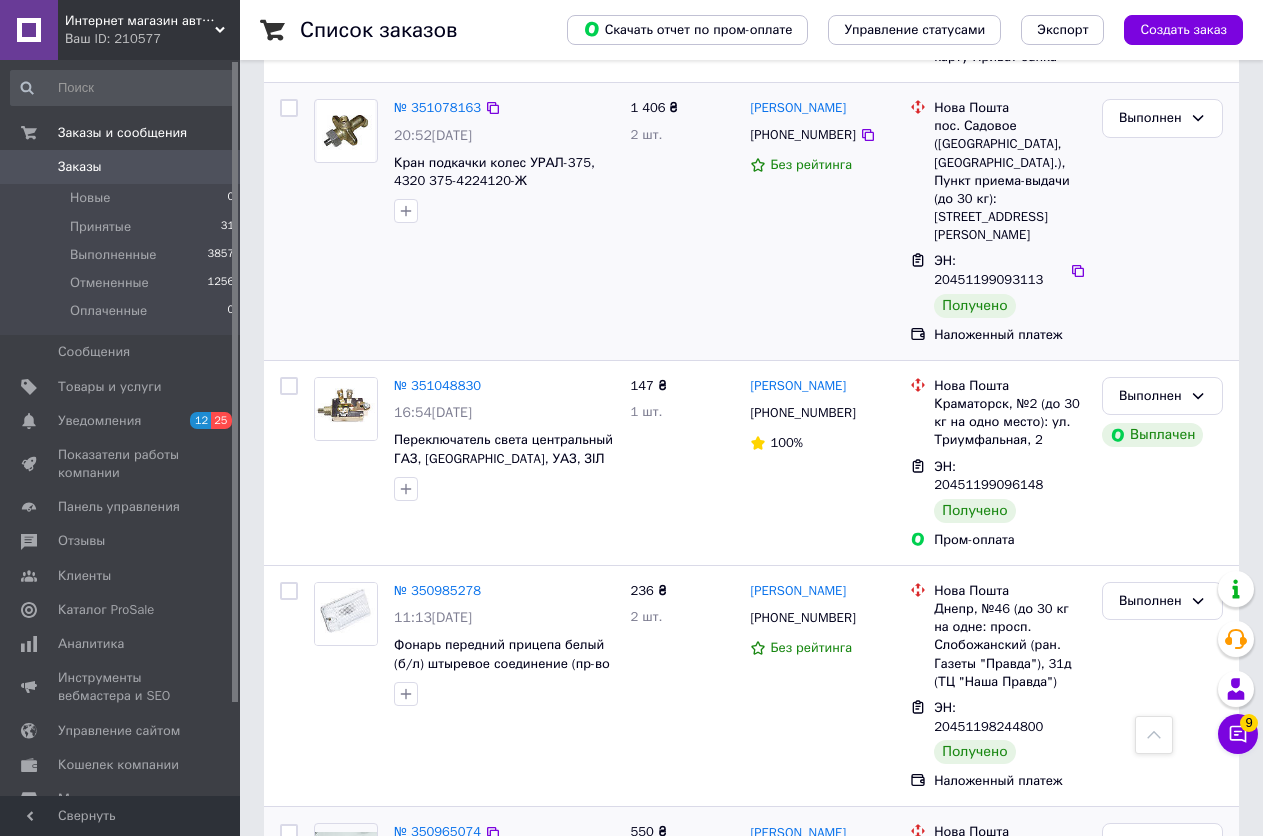 scroll, scrollTop: 4700, scrollLeft: 0, axis: vertical 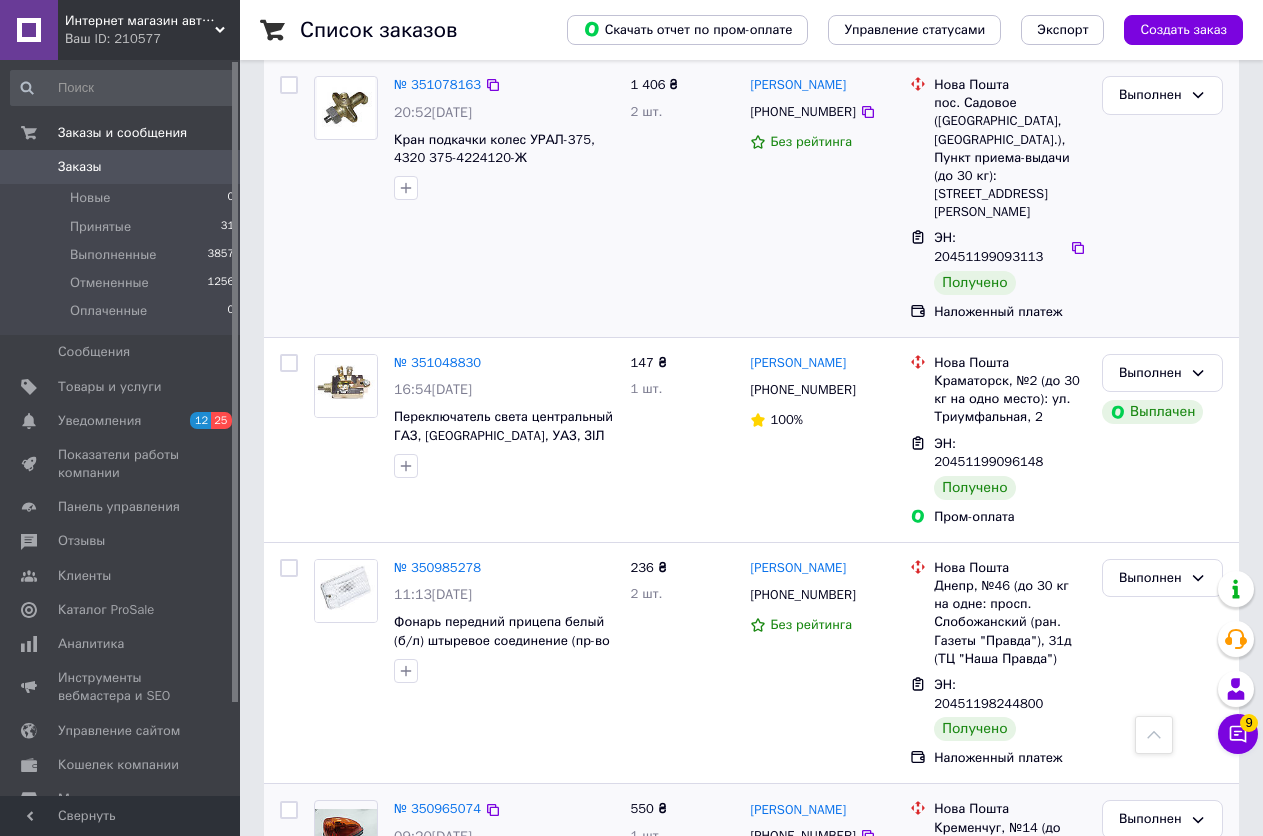 click on "Принят" at bounding box center [1150, 1218] 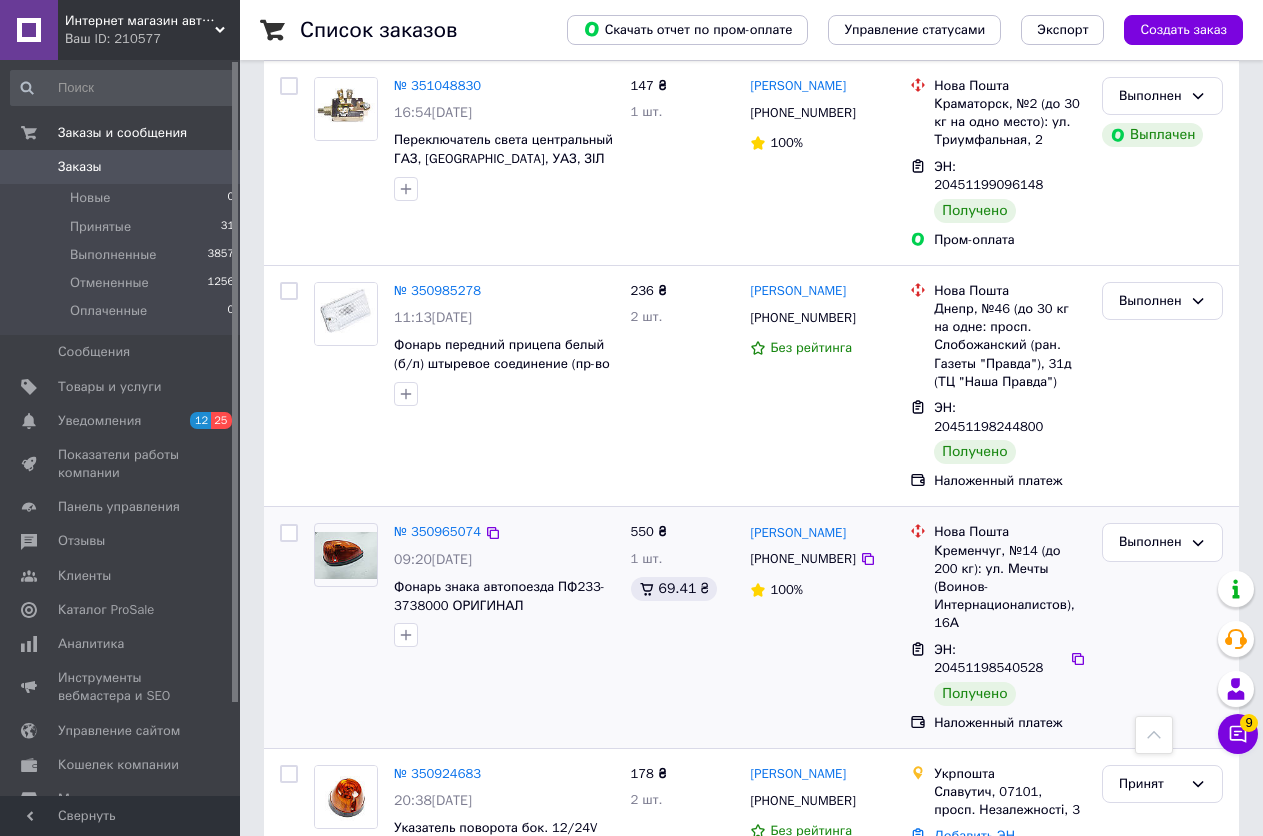 scroll, scrollTop: 5000, scrollLeft: 0, axis: vertical 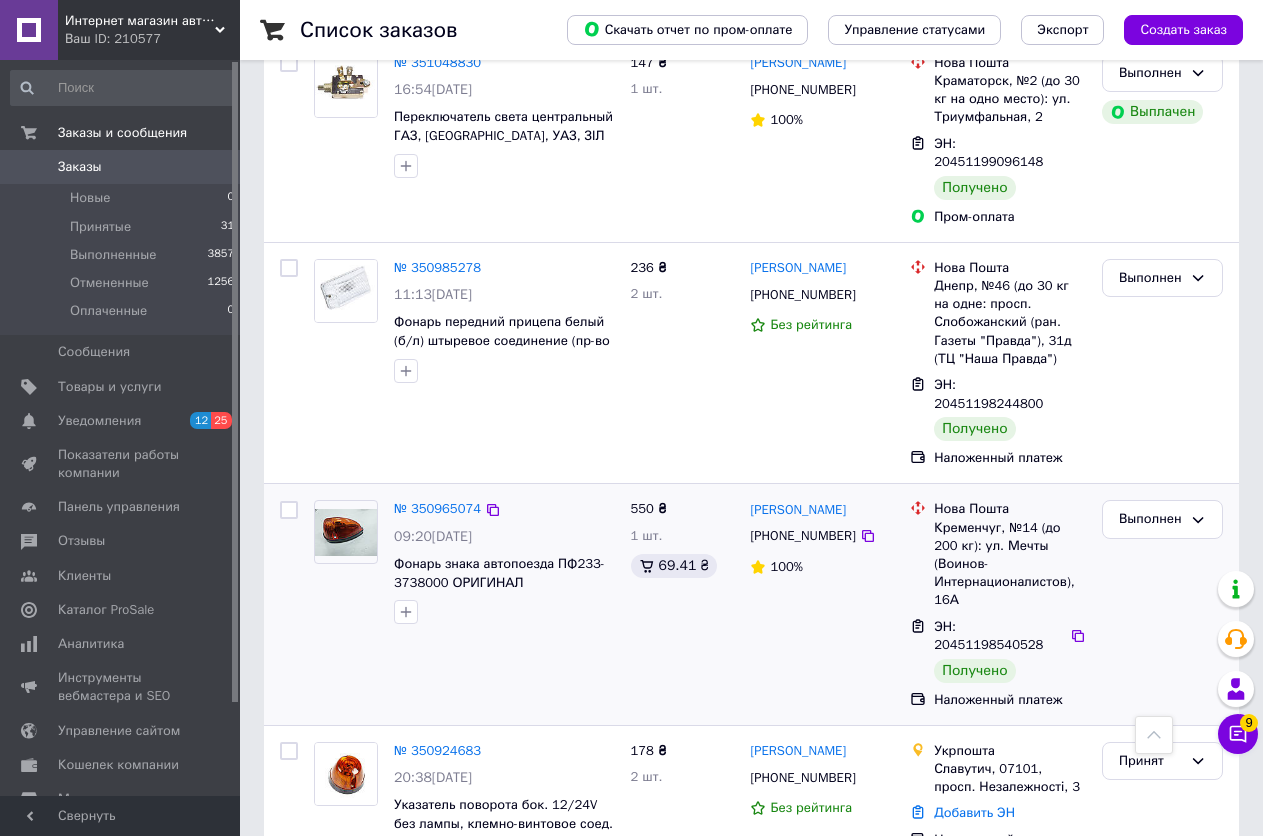click on "Принят" at bounding box center [1150, 1243] 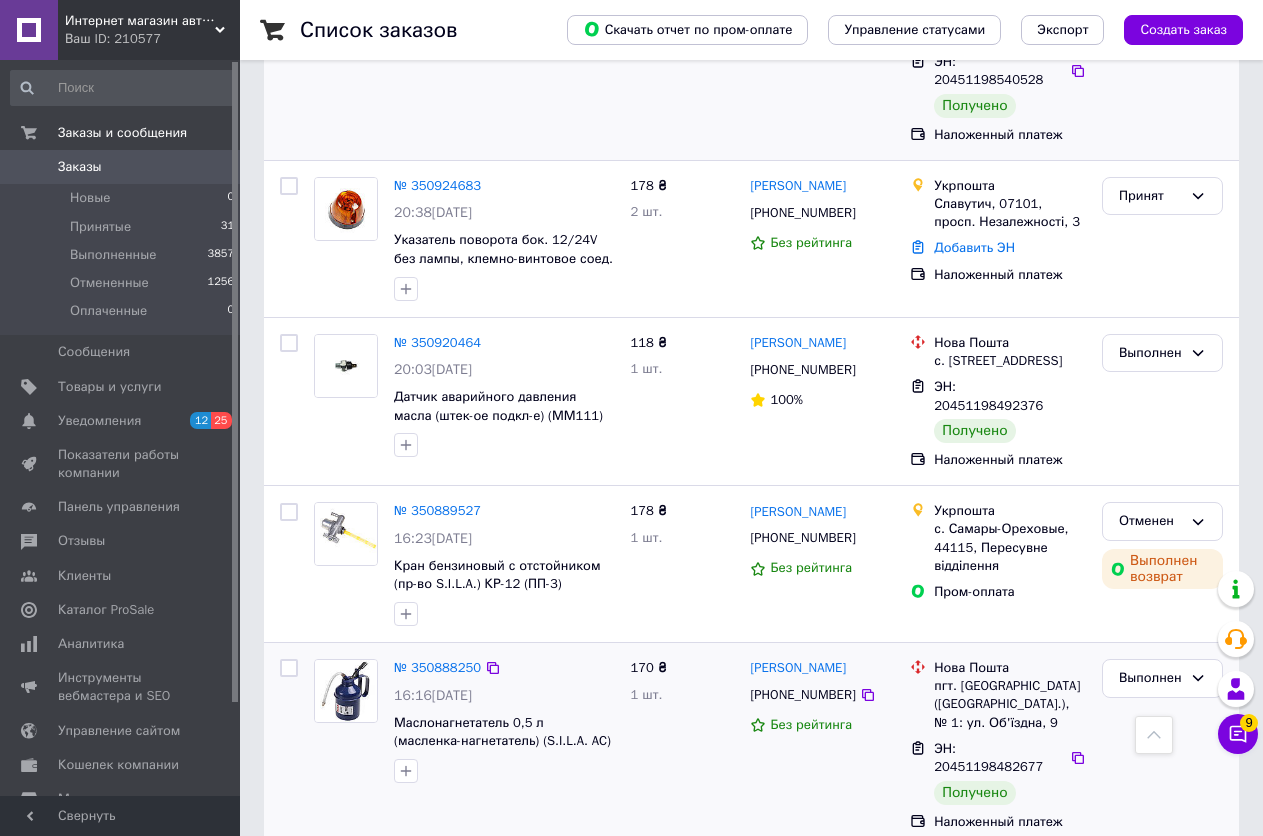 scroll, scrollTop: 5700, scrollLeft: 0, axis: vertical 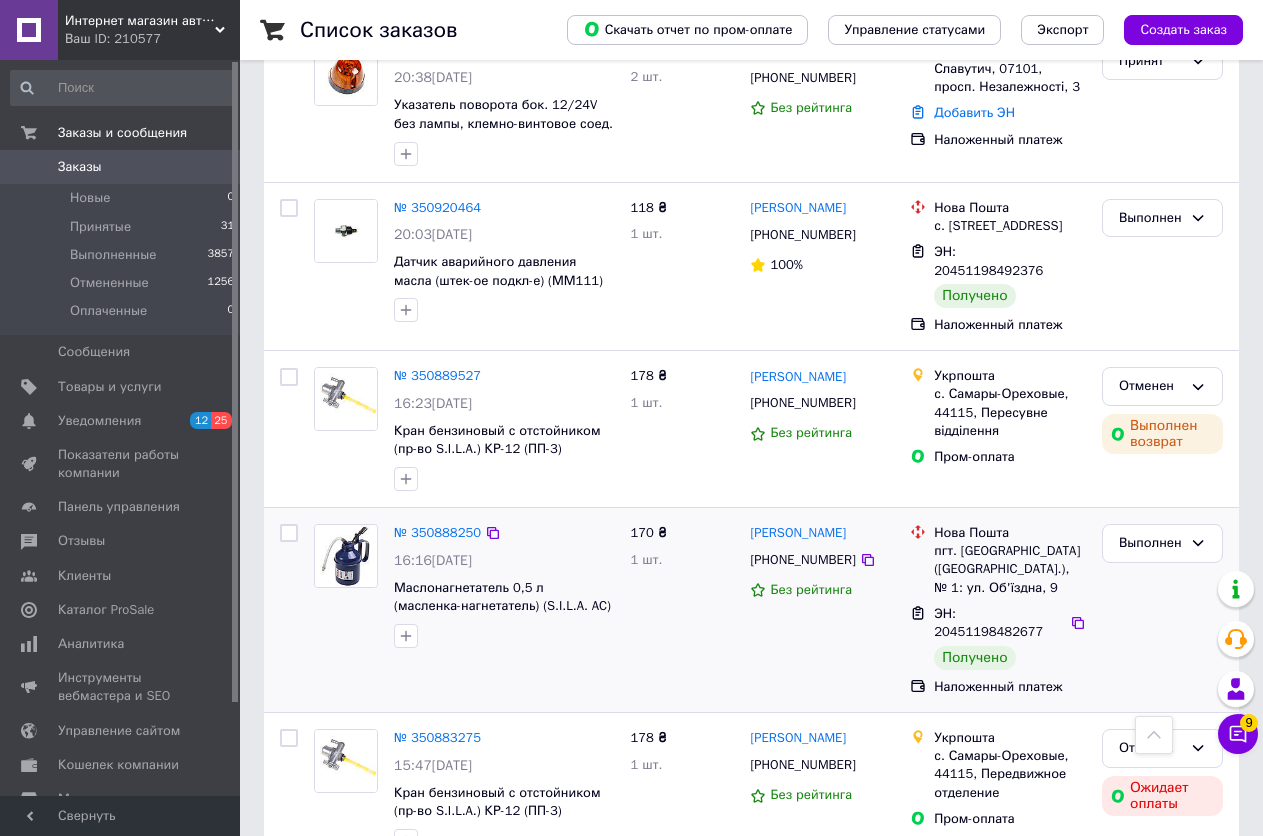 click on "Принят" at bounding box center [1150, 1333] 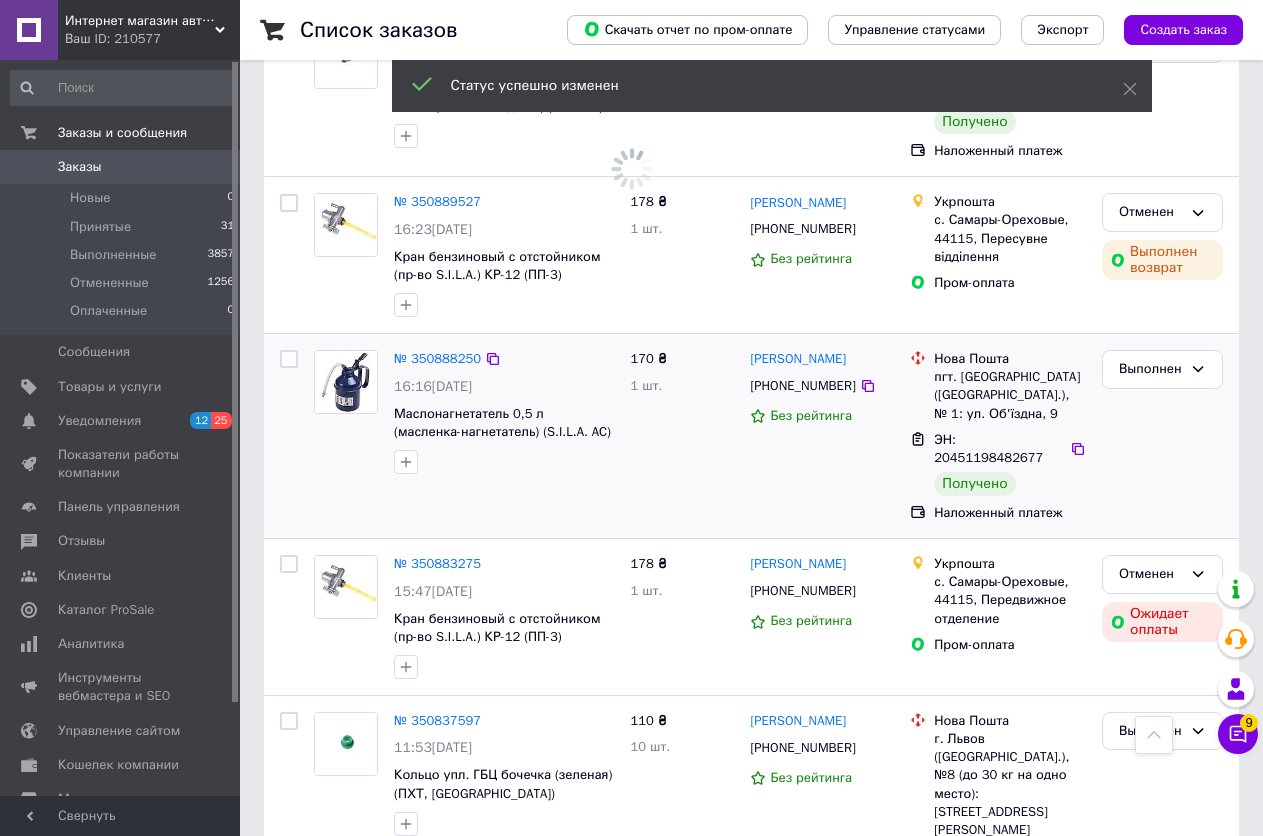 scroll, scrollTop: 5900, scrollLeft: 0, axis: vertical 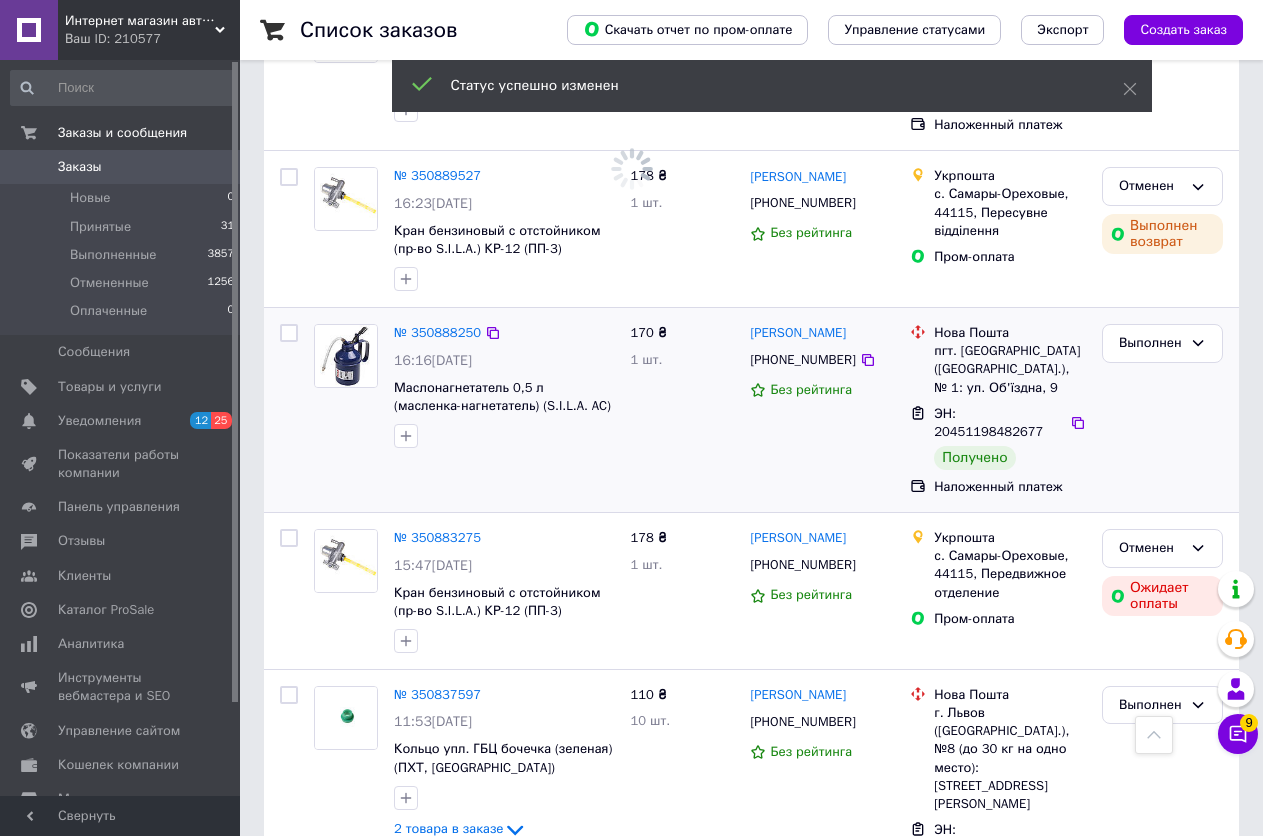 click on "Принят" at bounding box center (1150, 1338) 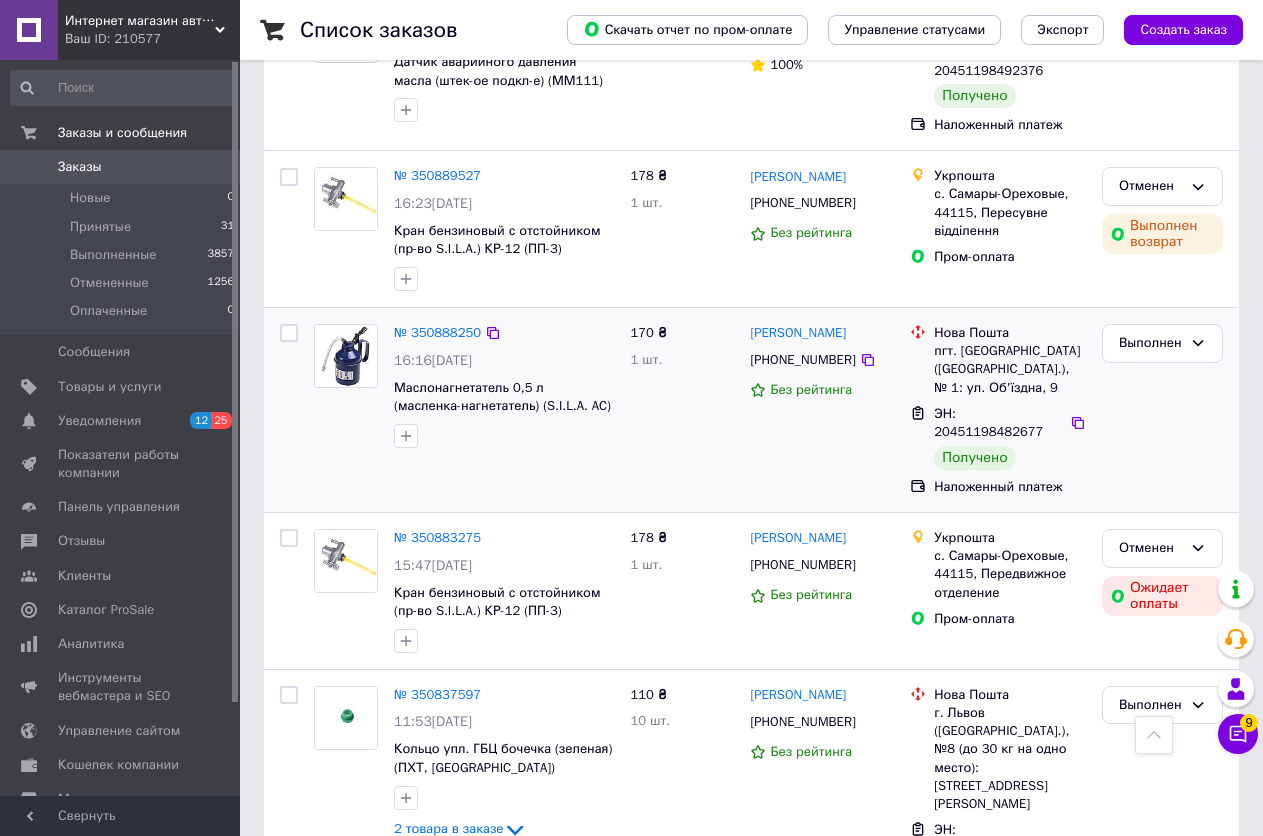 click on "Выполнен" at bounding box center (1162, 1379) 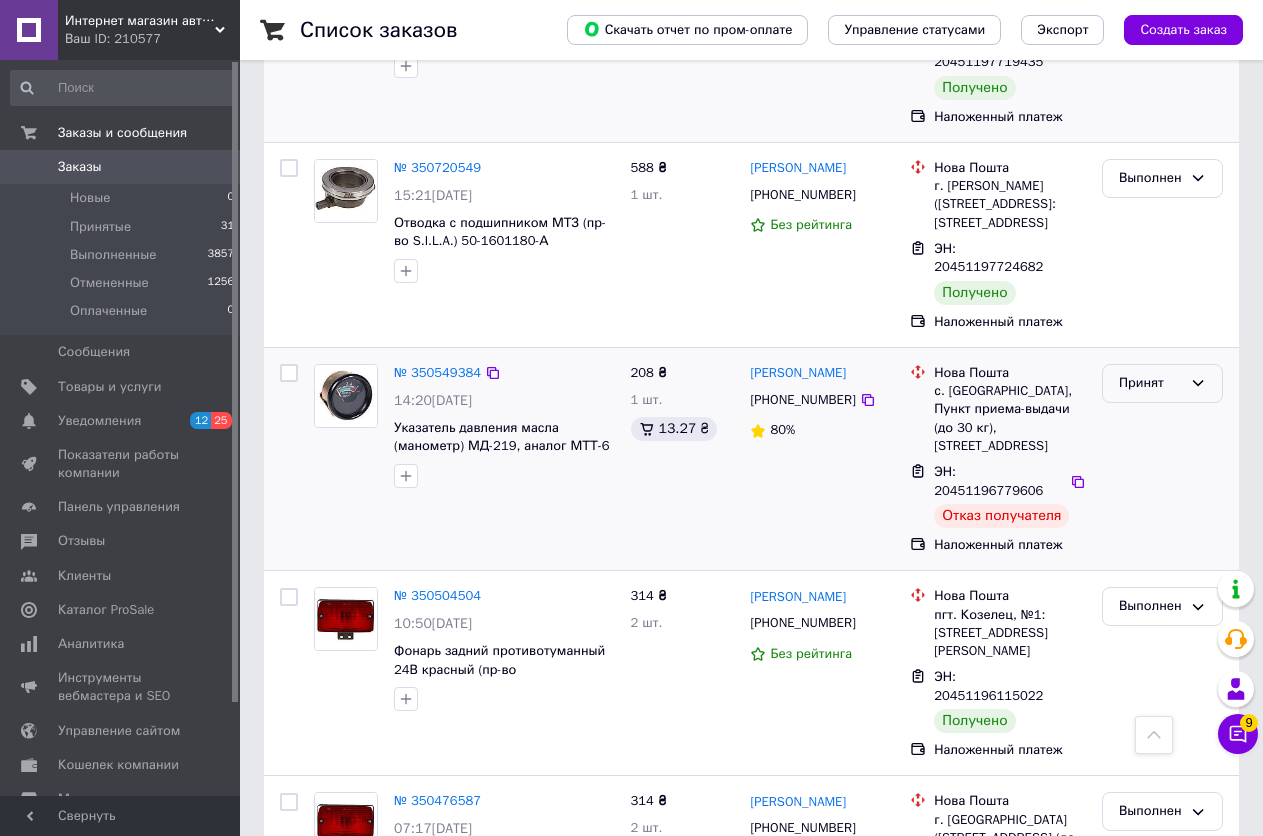 scroll, scrollTop: 7300, scrollLeft: 0, axis: vertical 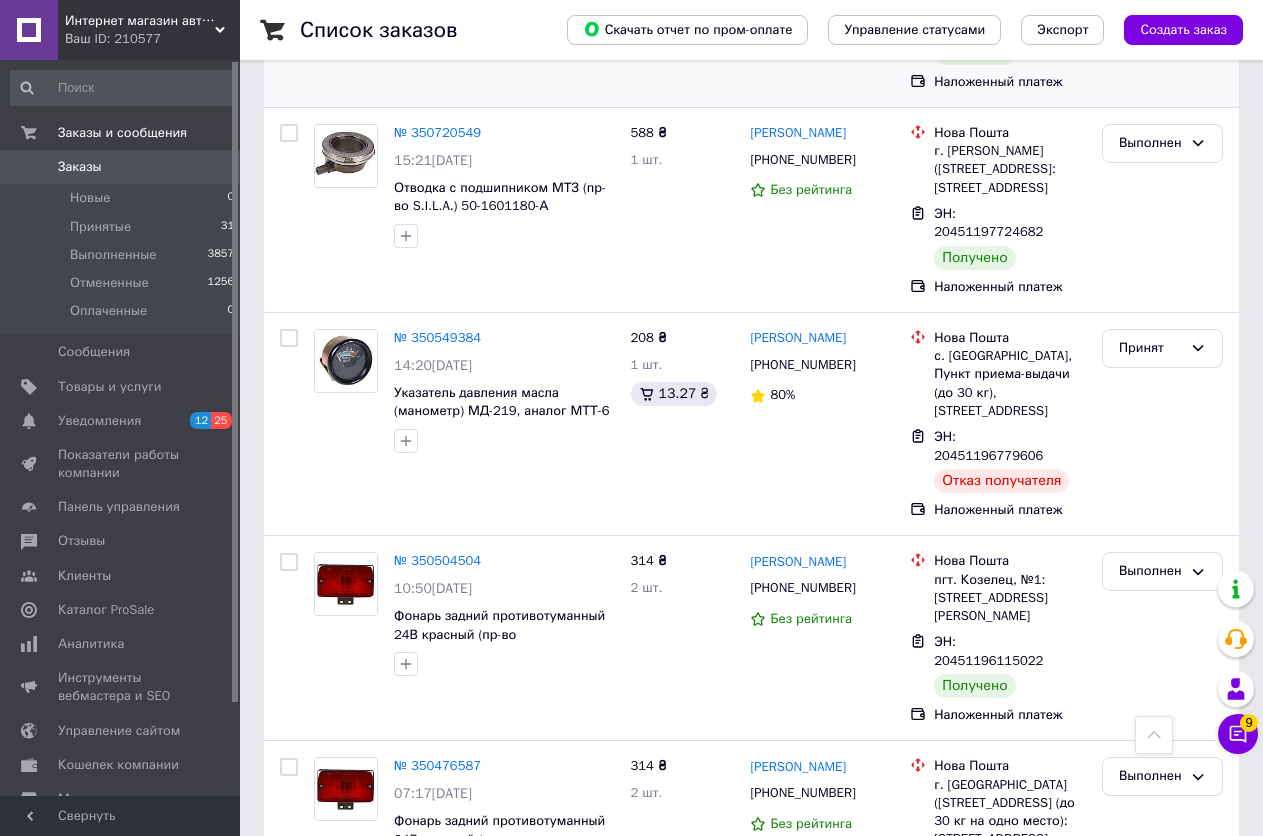 click on "Принят" at bounding box center [1162, 1446] 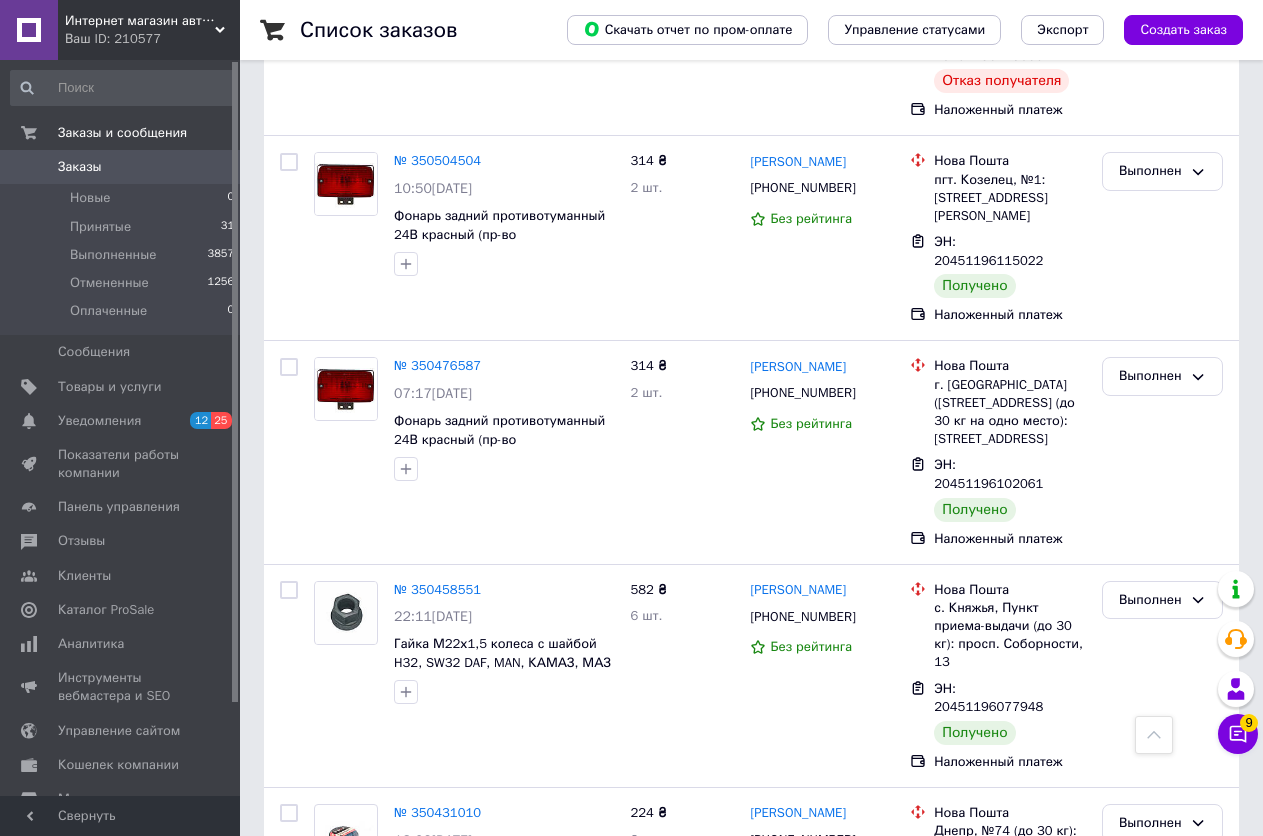 scroll, scrollTop: 7800, scrollLeft: 0, axis: vertical 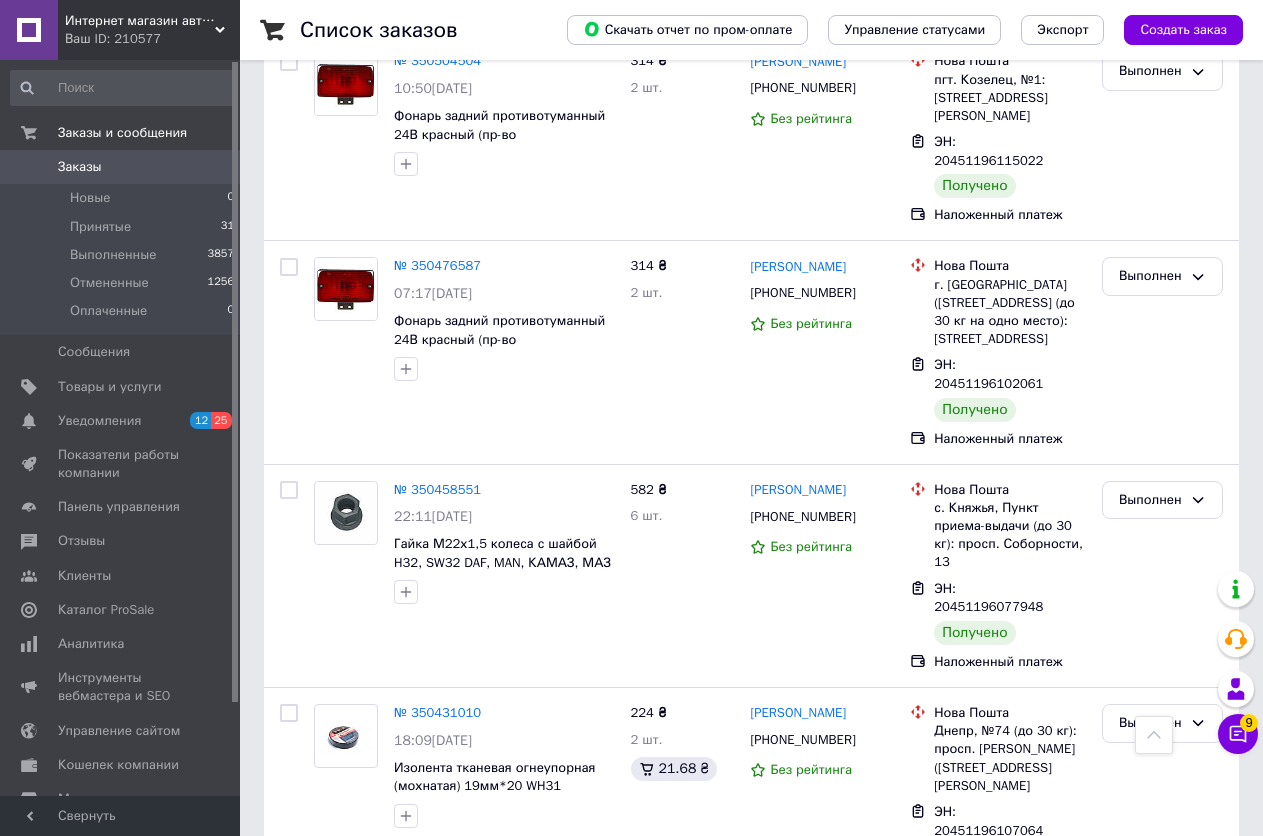 click on "Принят" at bounding box center (1162, 1447) 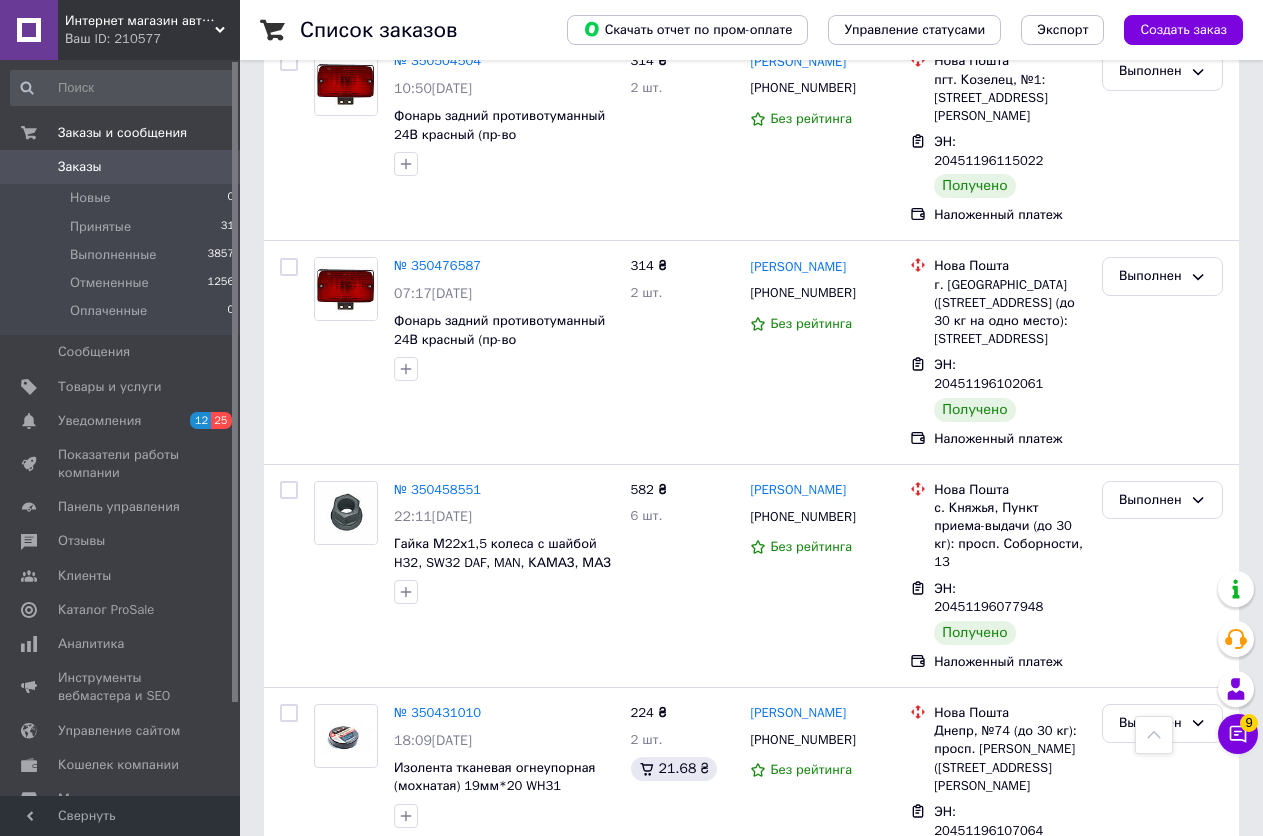 click on "Отменен" at bounding box center [1162, 1525] 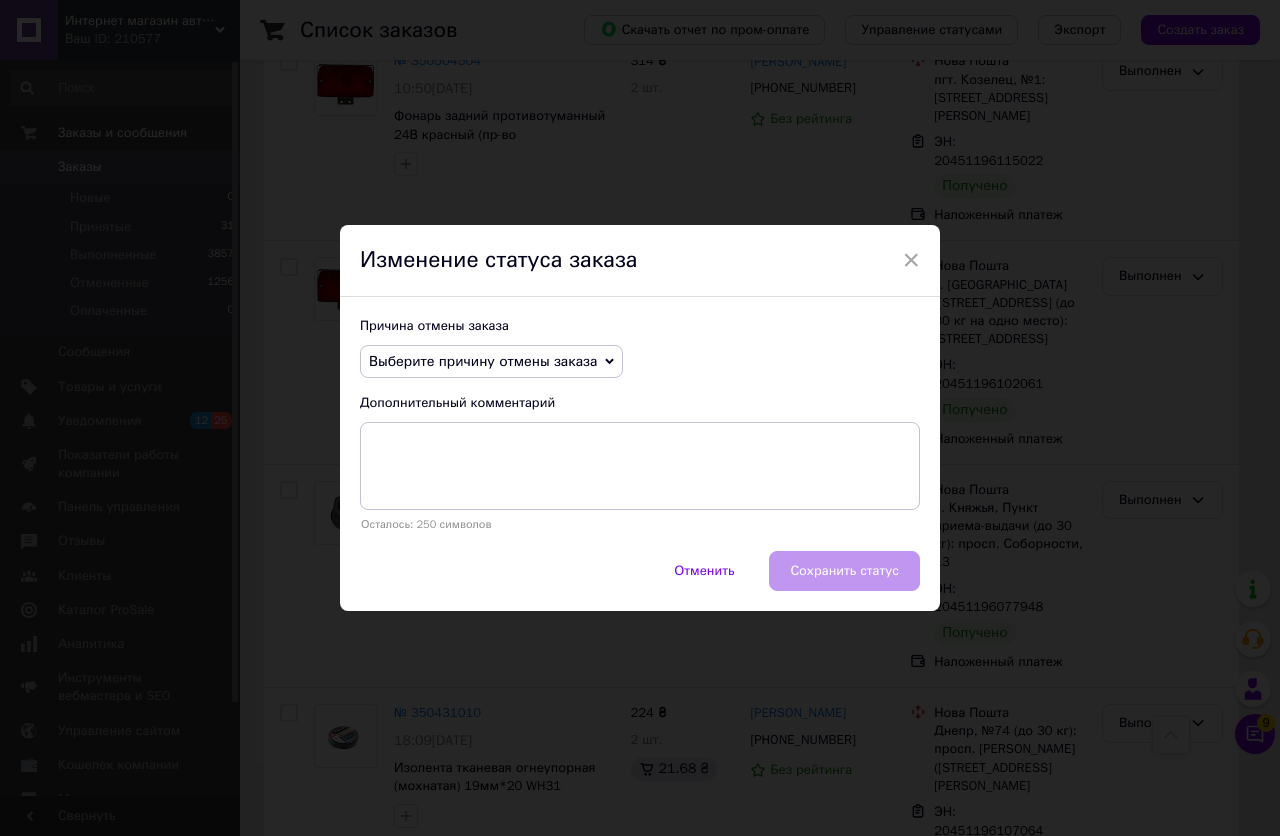 click 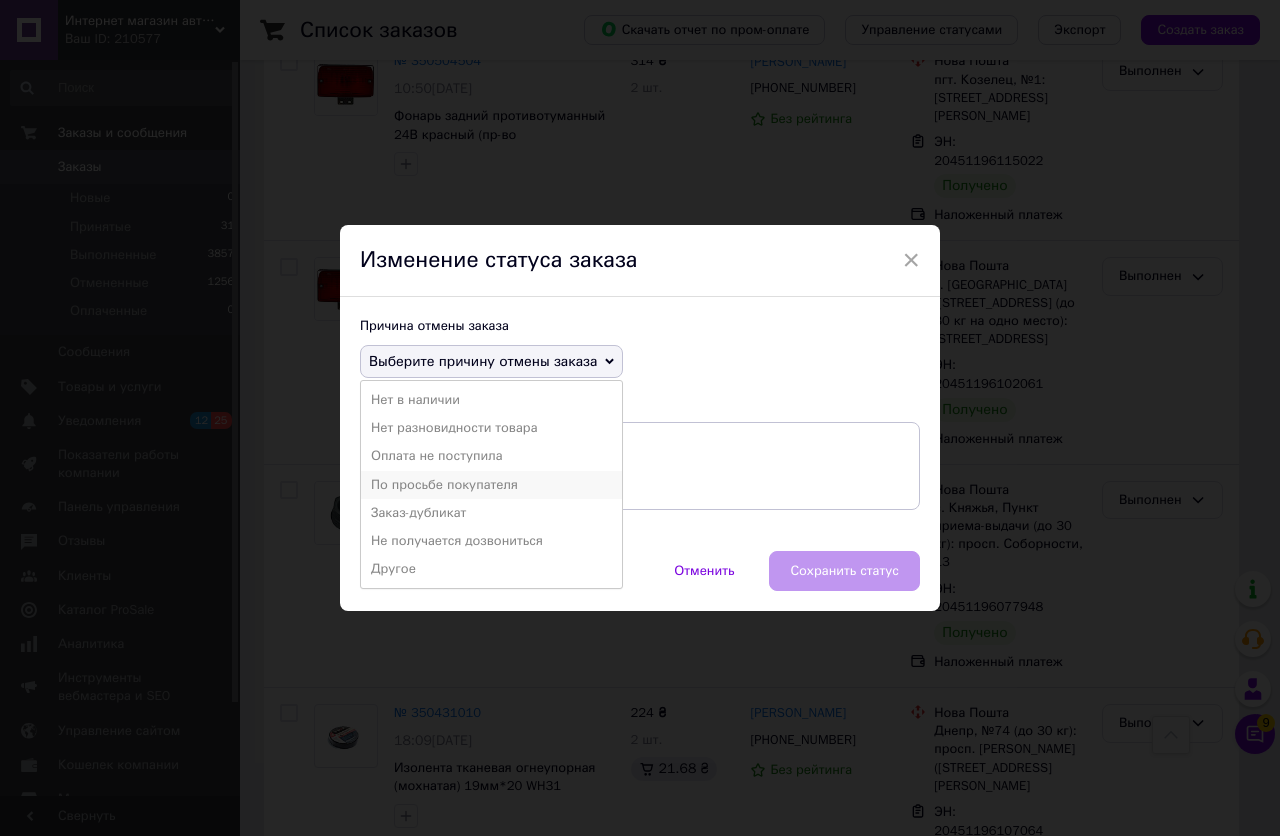click on "По просьбе покупателя" at bounding box center [491, 485] 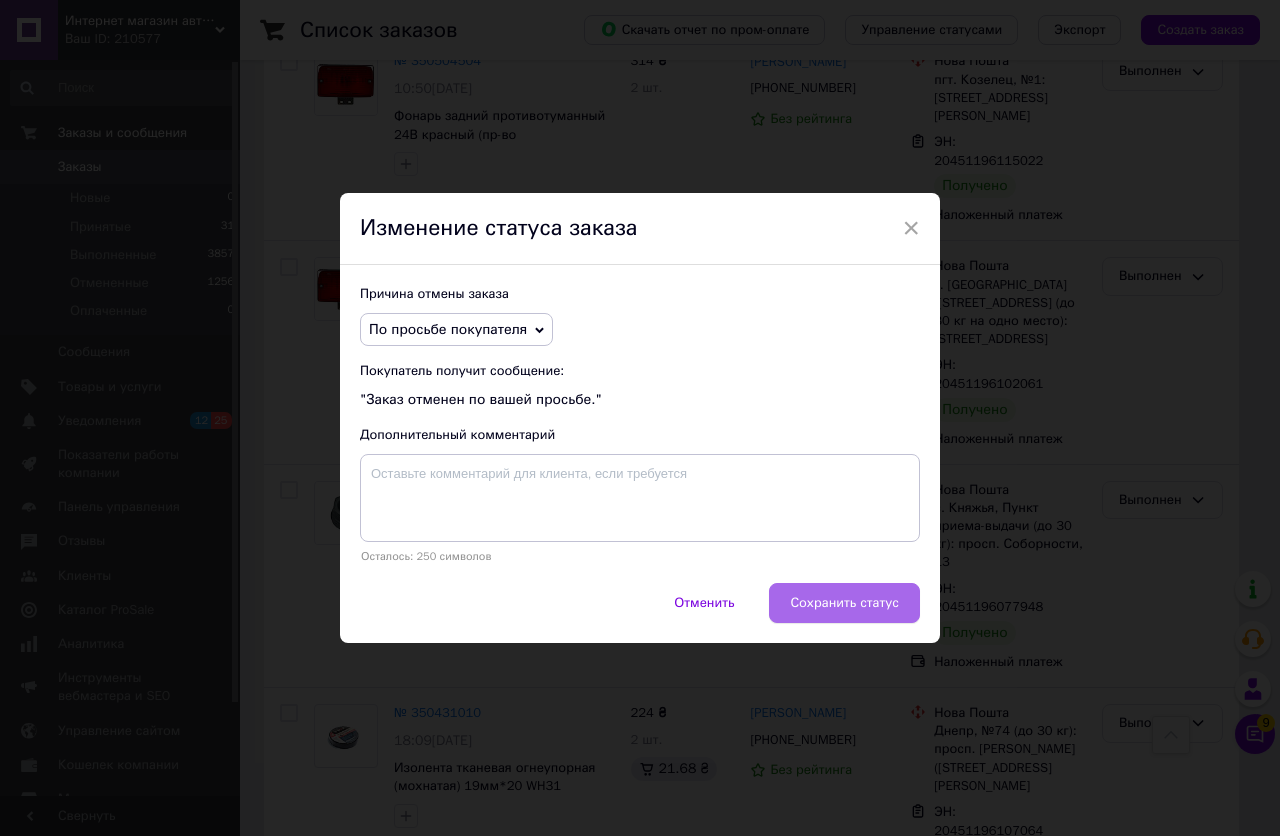 click on "Сохранить статус" at bounding box center (844, 603) 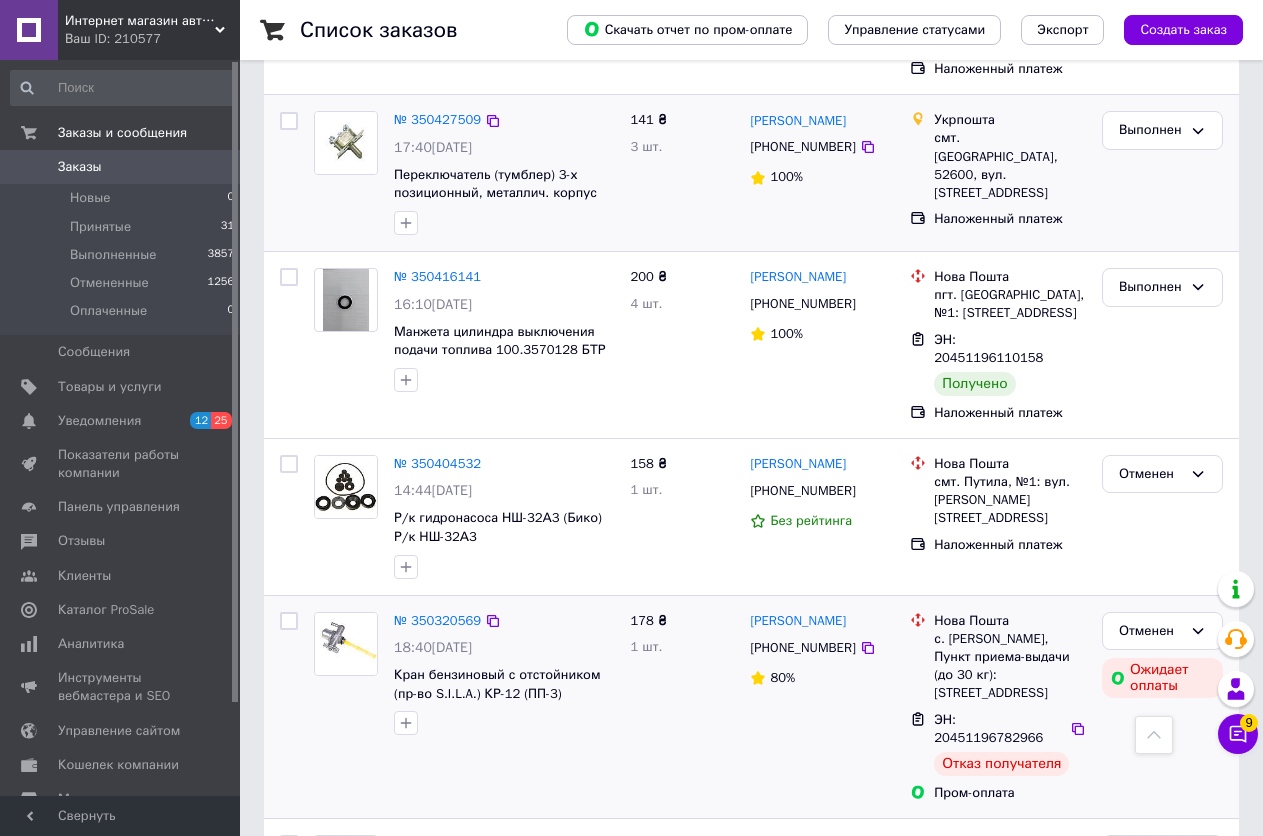 scroll, scrollTop: 8621, scrollLeft: 0, axis: vertical 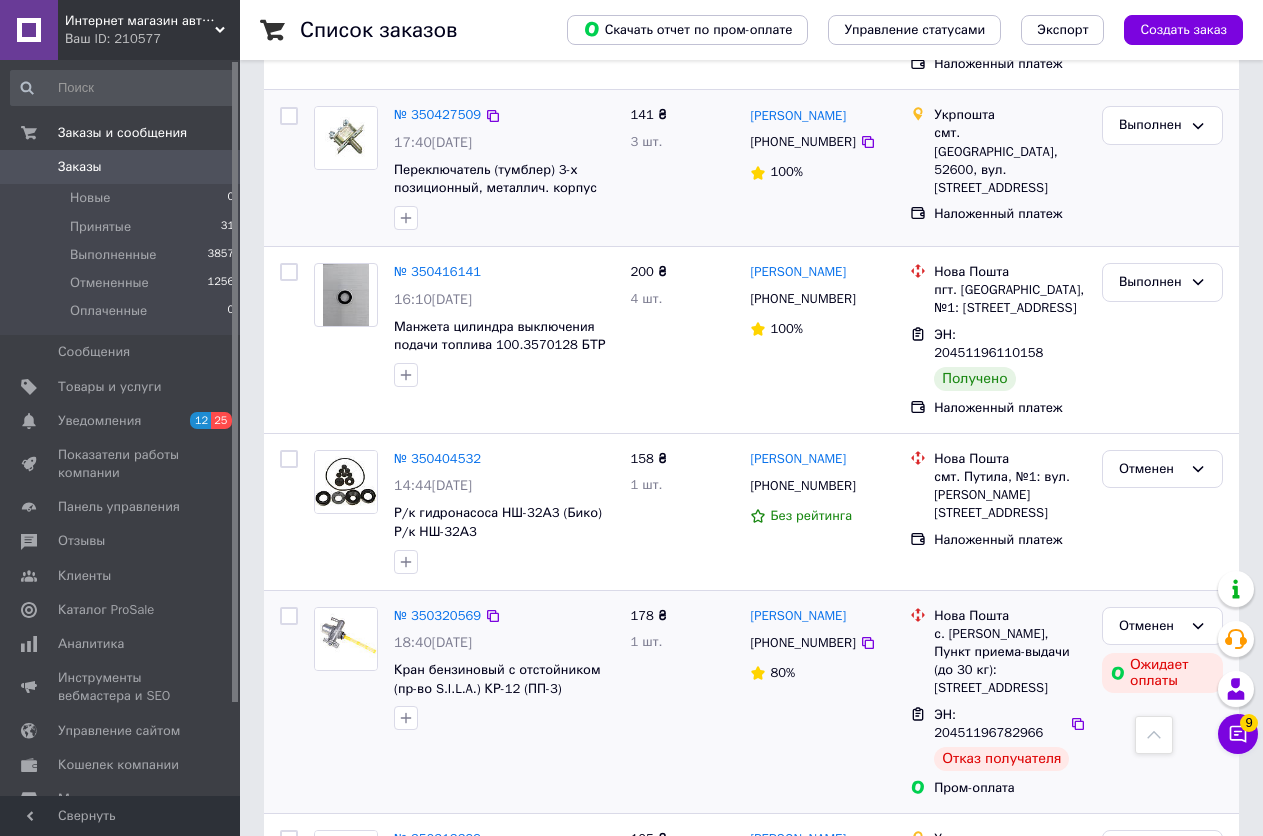 click on "2" at bounding box center (327, 1843) 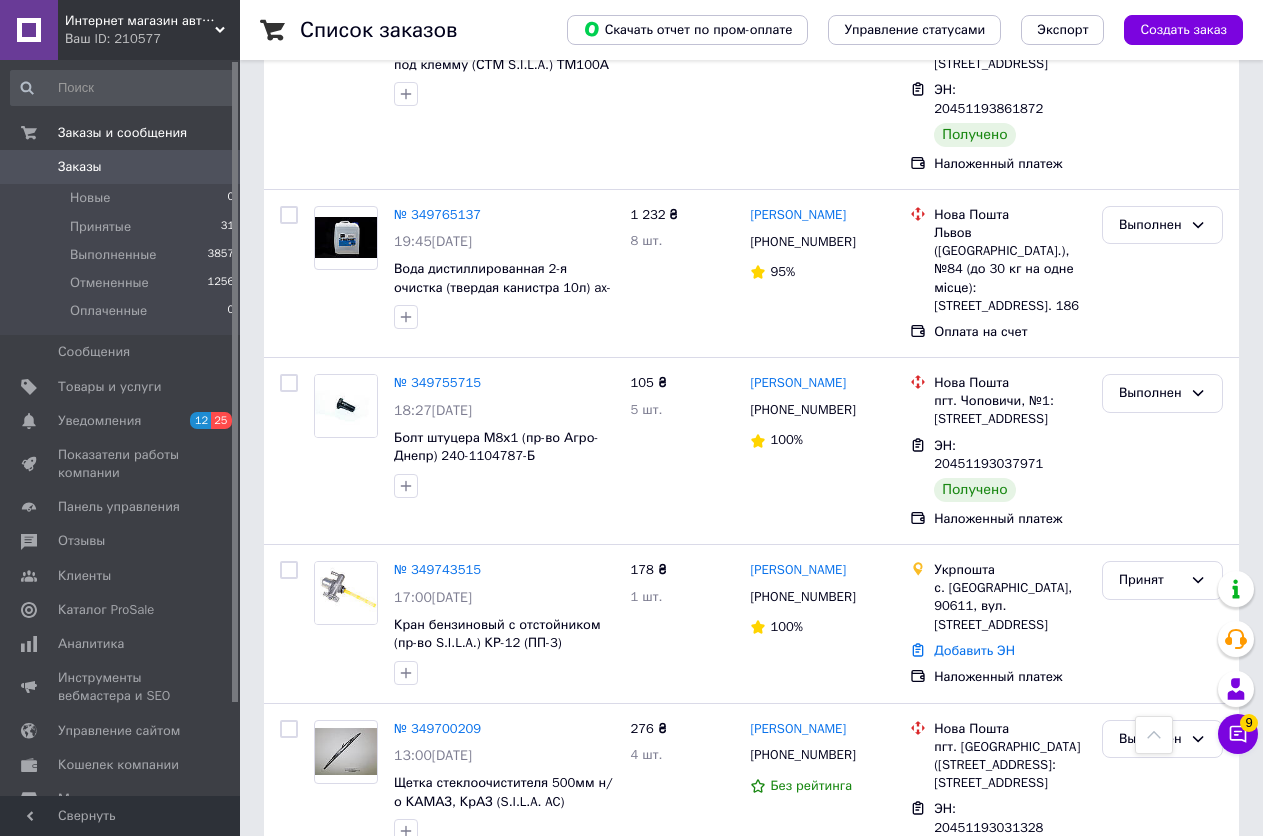 scroll, scrollTop: 2700, scrollLeft: 0, axis: vertical 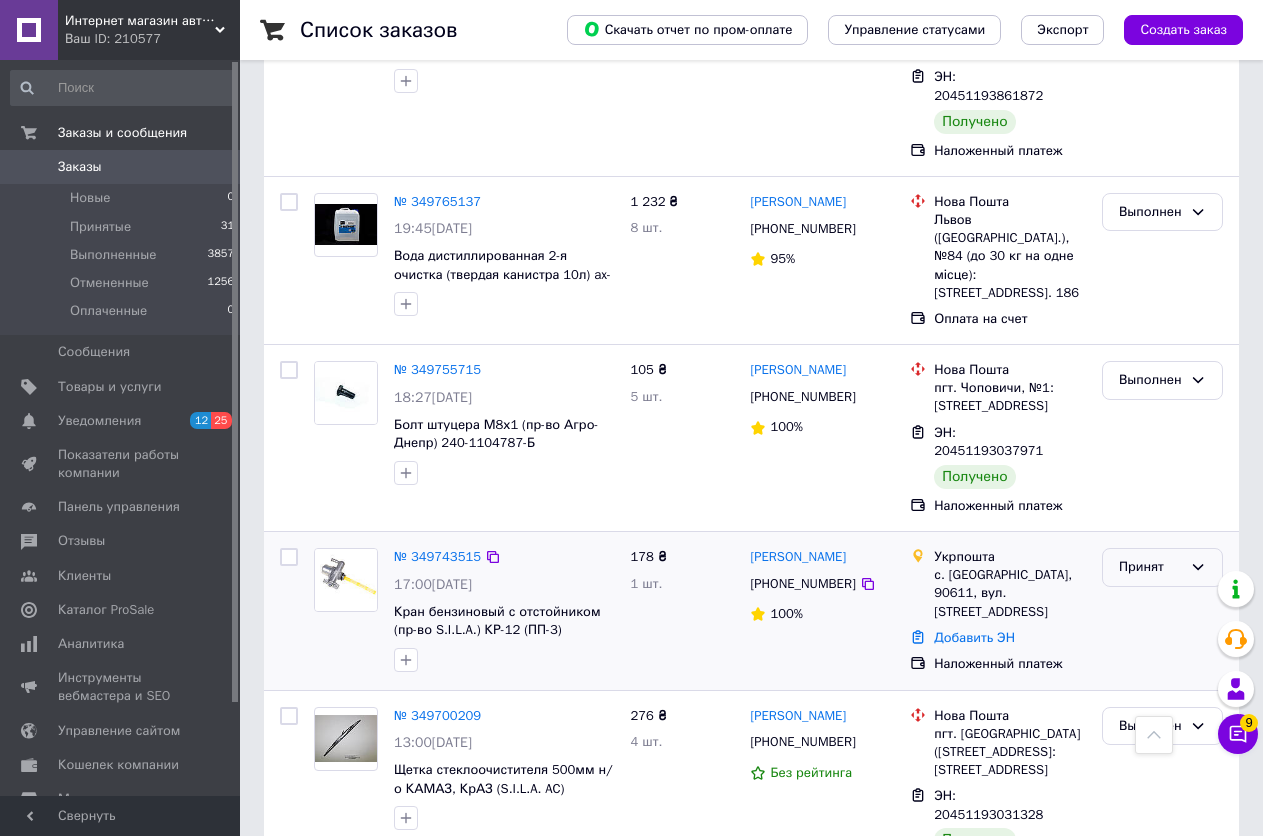 click 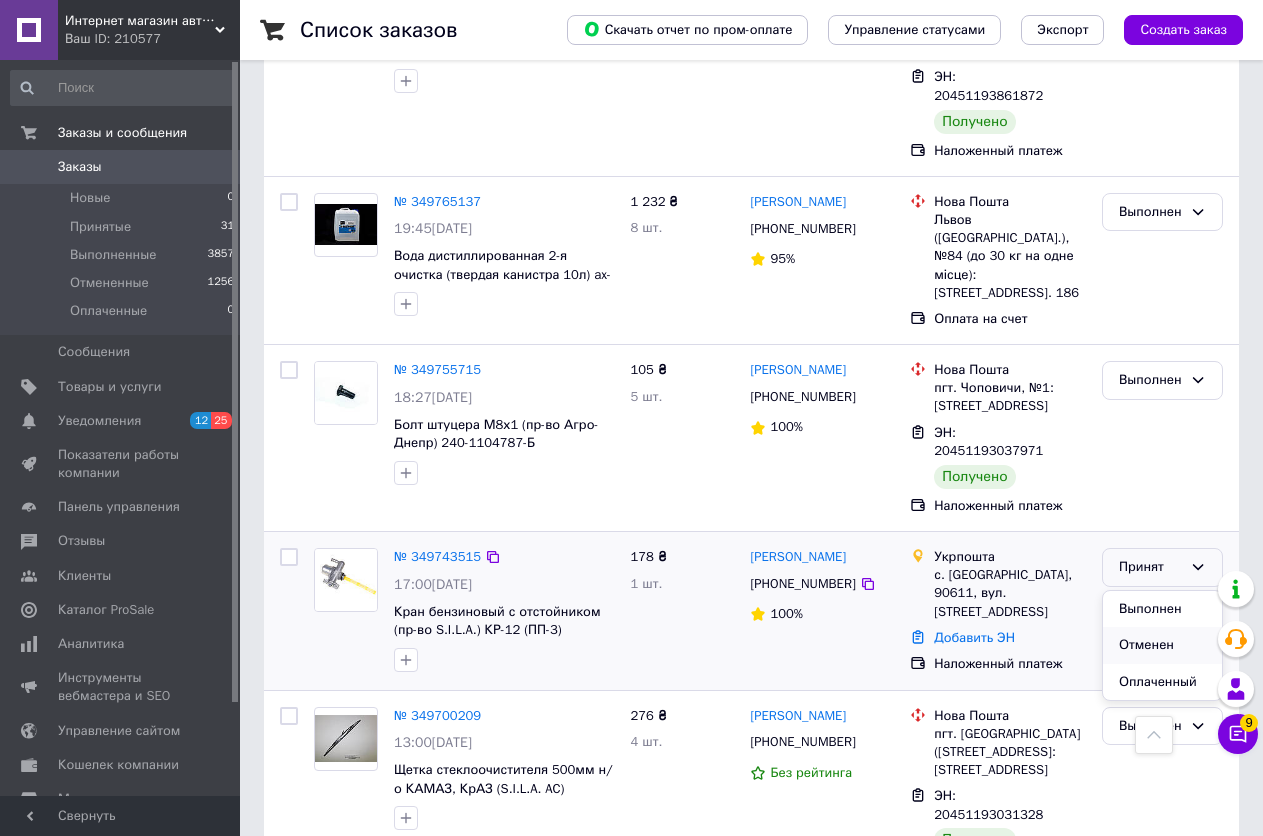 click on "Отменен" at bounding box center (1162, 645) 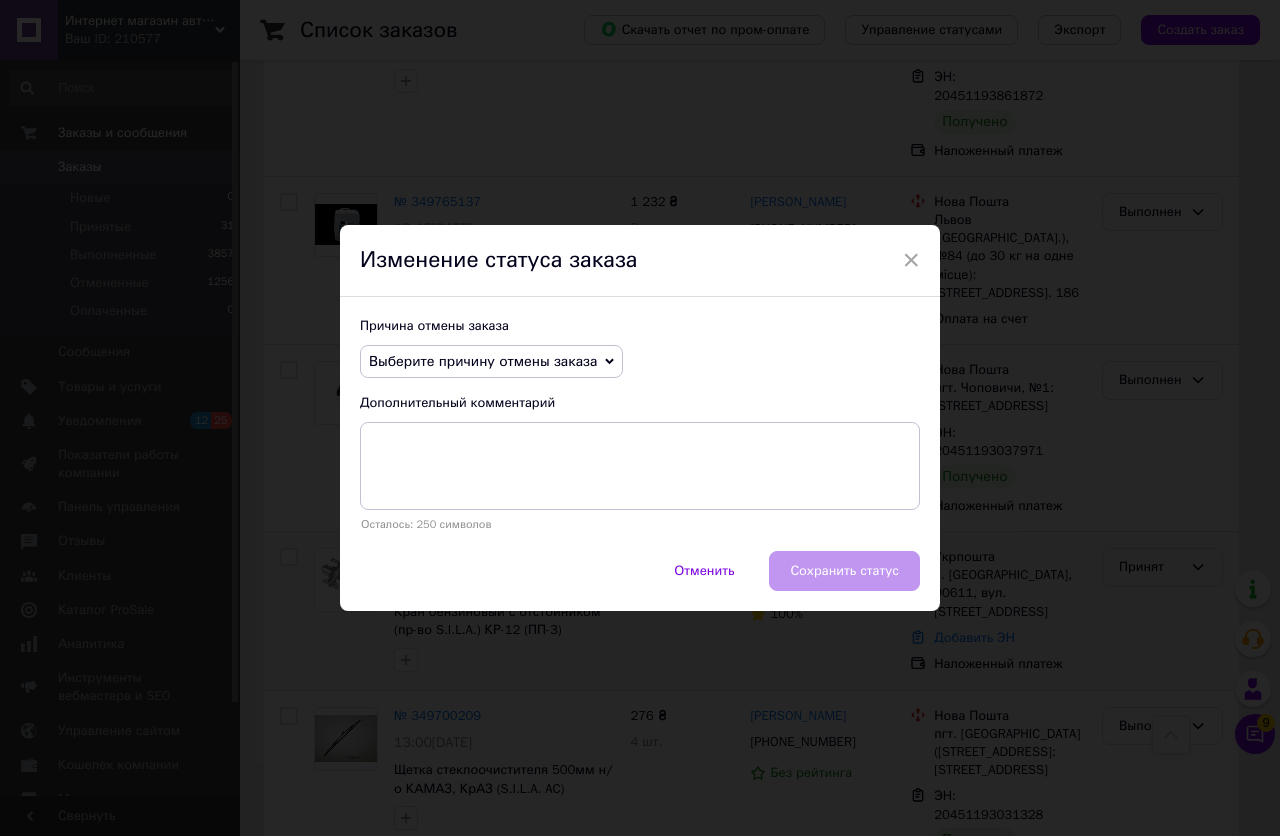 click on "Выберите причину отмены заказа" at bounding box center (491, 362) 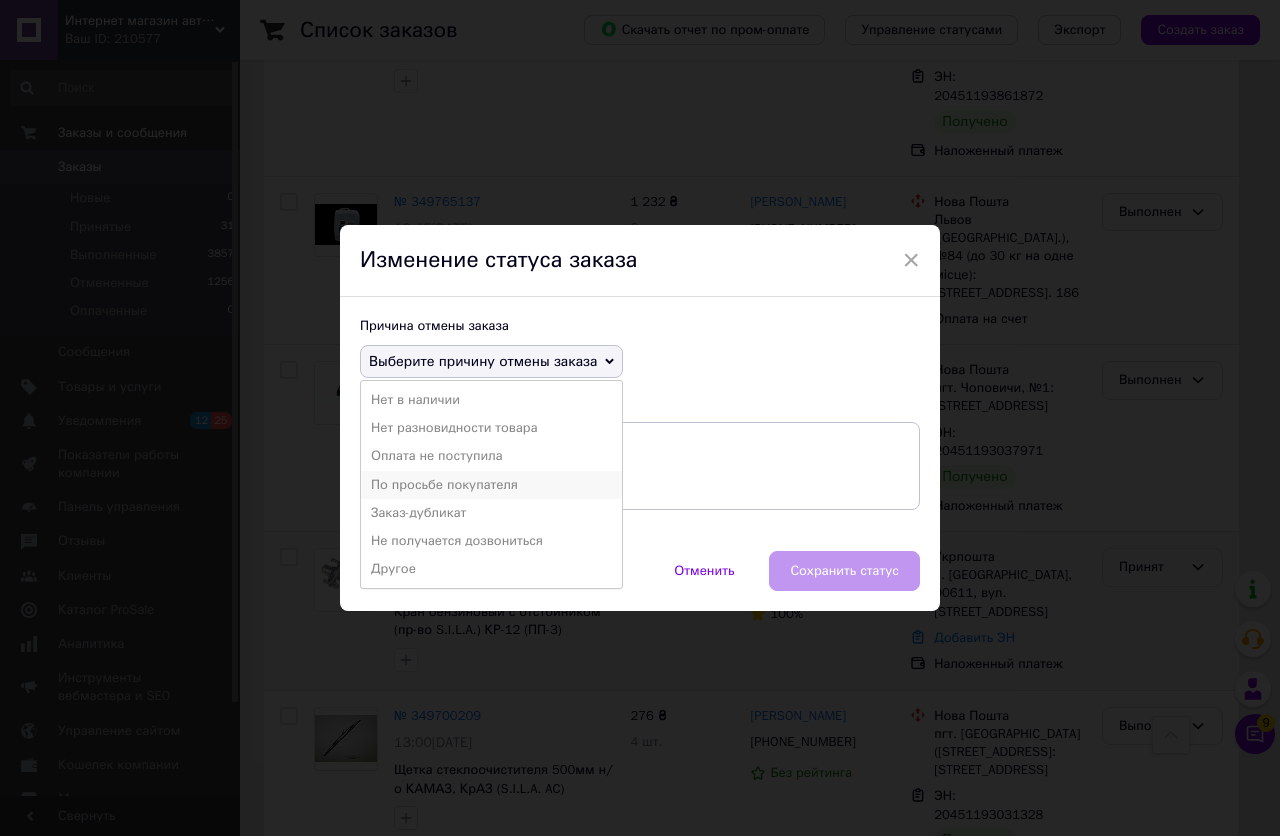 click on "По просьбе покупателя" at bounding box center [491, 485] 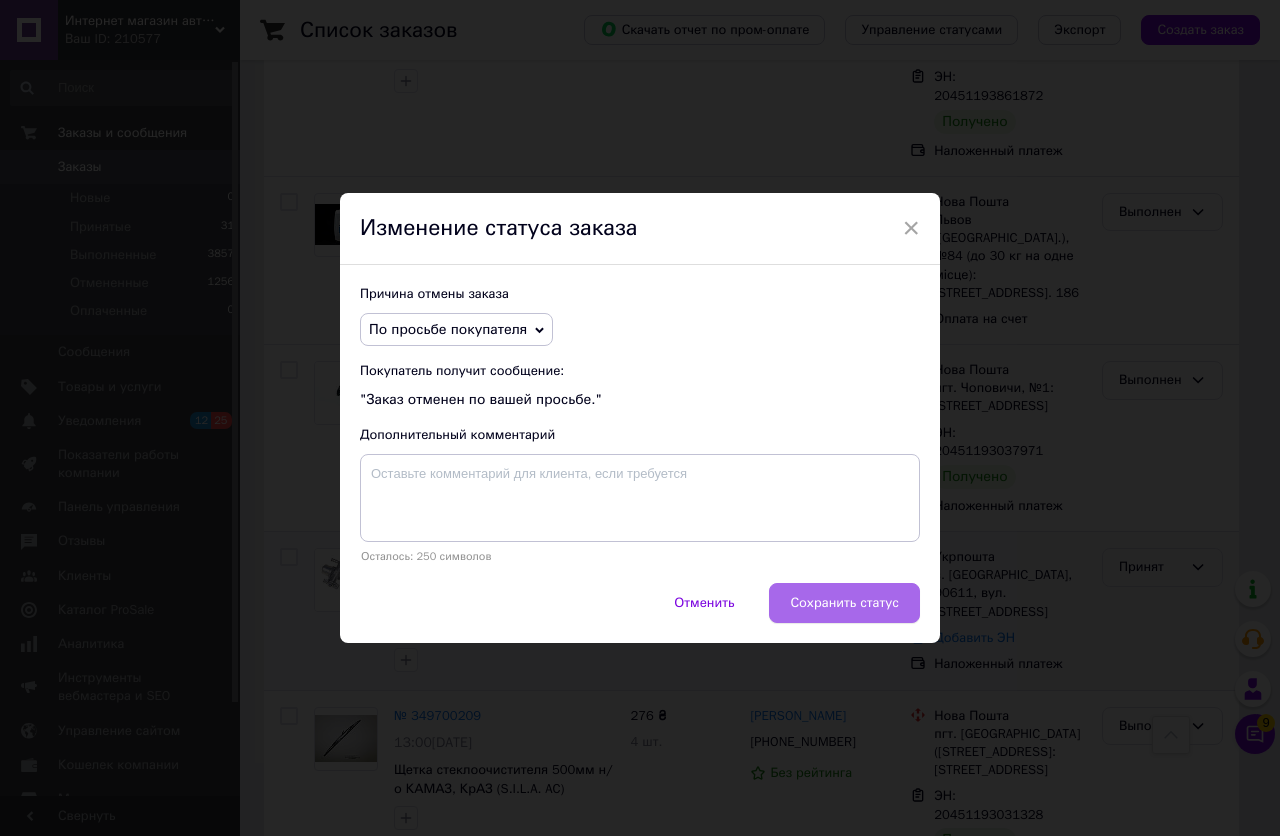 click on "Сохранить статус" at bounding box center [844, 603] 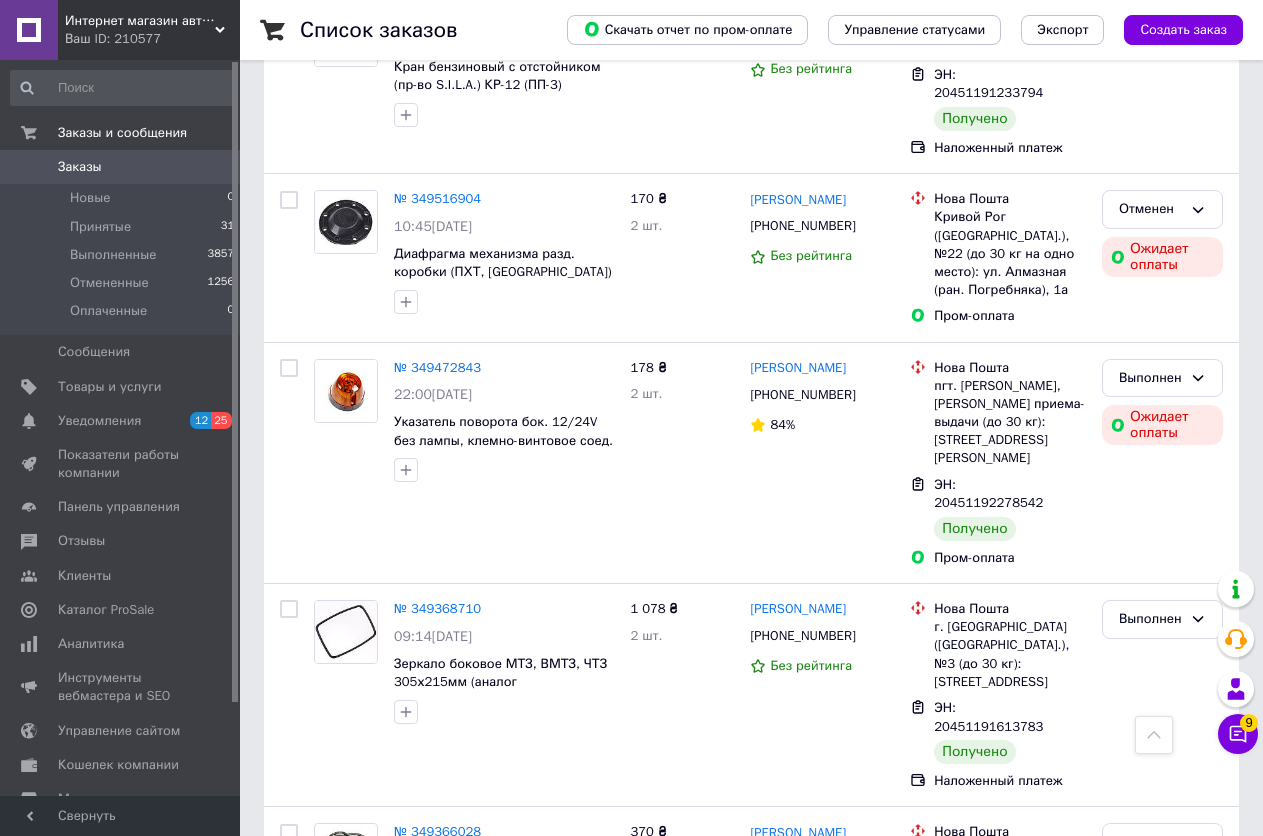 scroll, scrollTop: 5300, scrollLeft: 0, axis: vertical 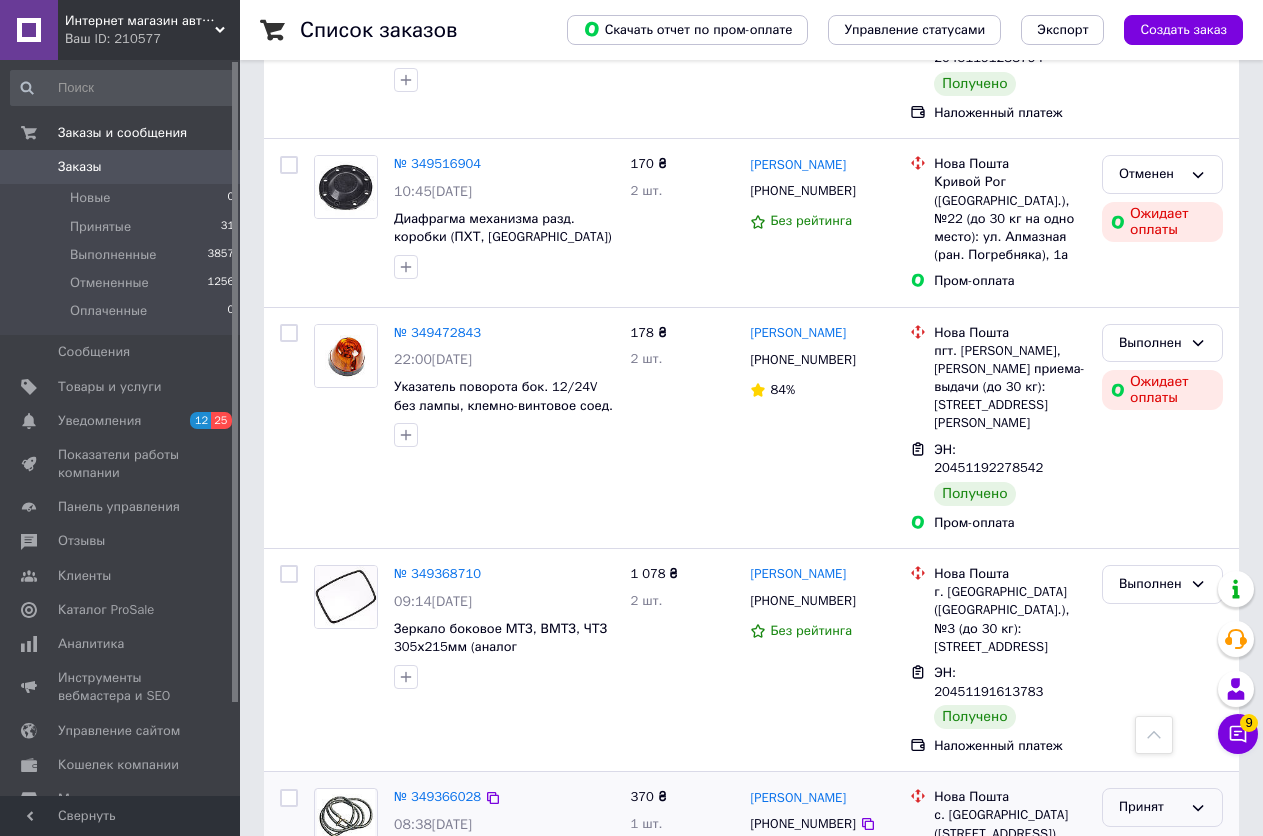 click on "Принят" at bounding box center [1150, 807] 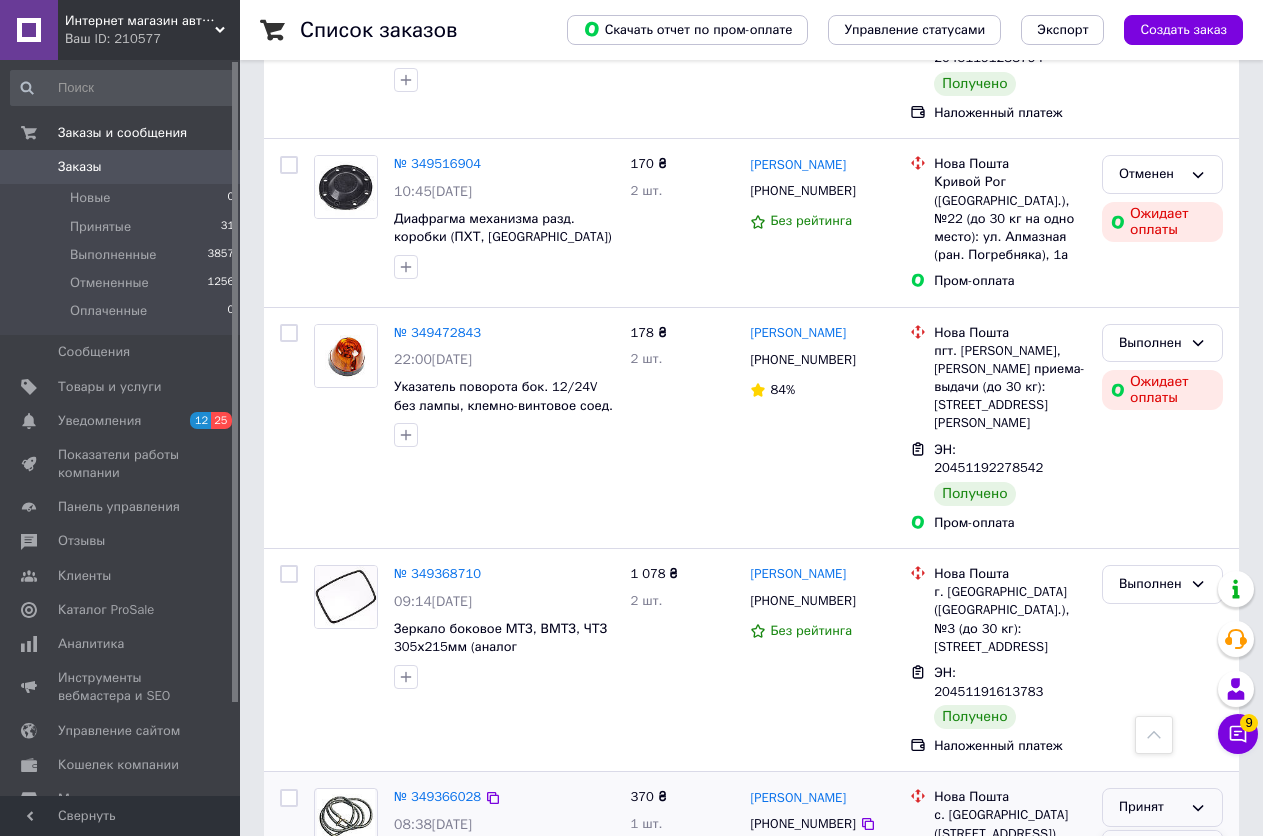click on "Выполнен" at bounding box center (1162, 849) 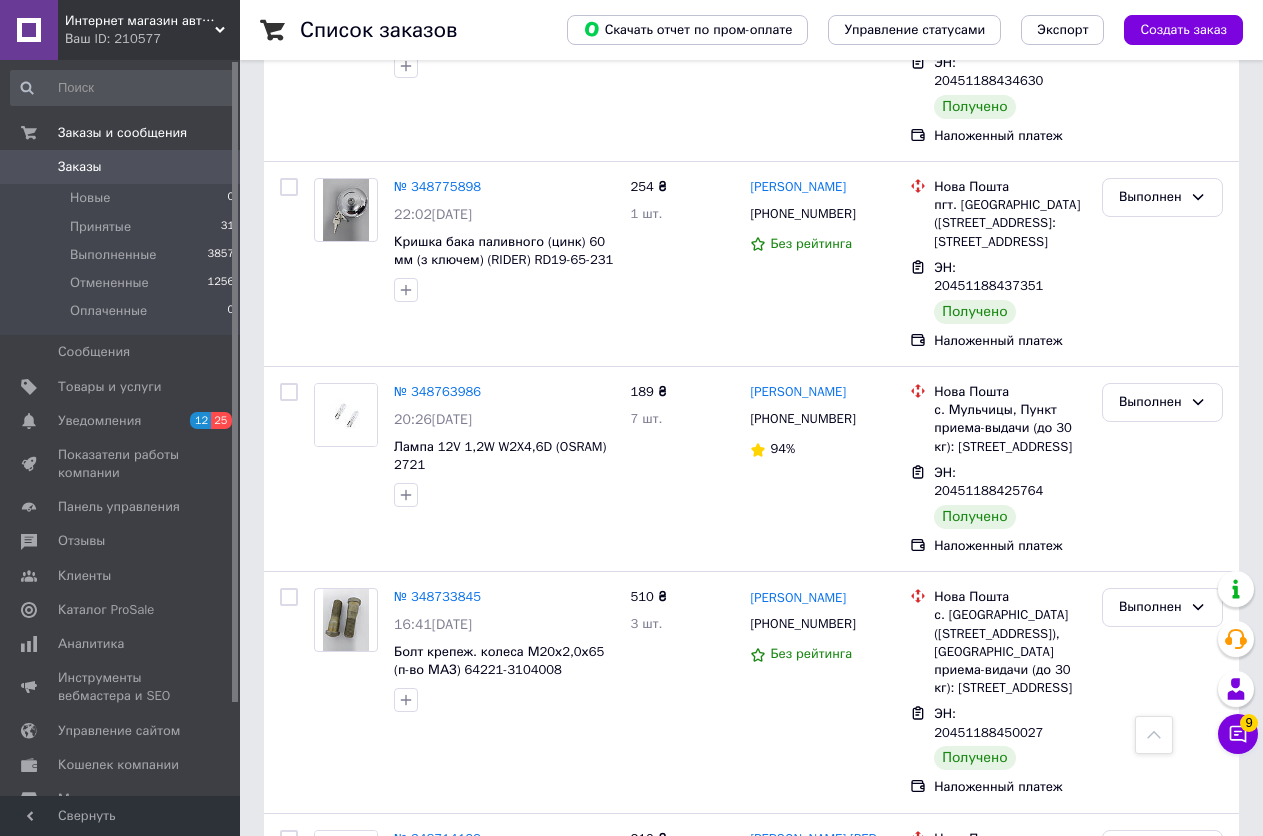 scroll, scrollTop: 9191, scrollLeft: 0, axis: vertical 